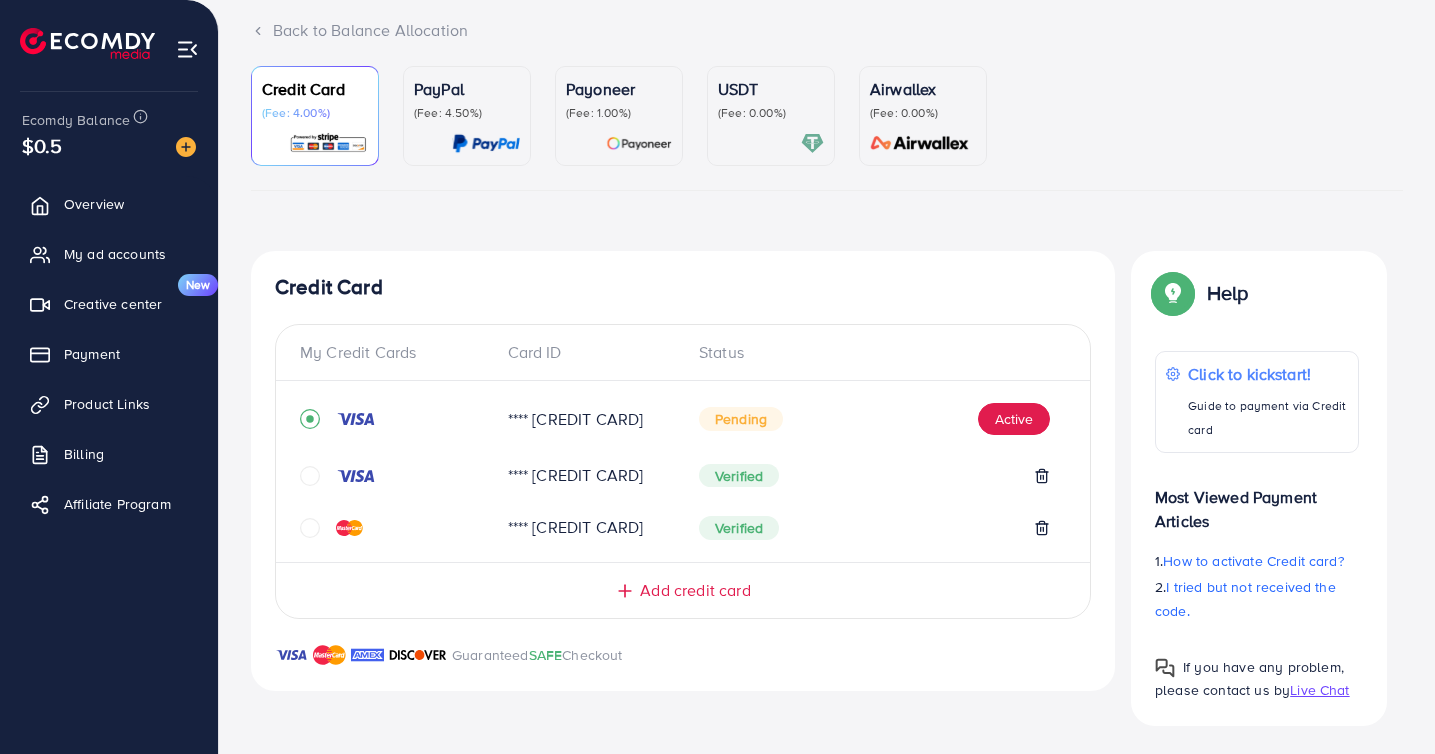 scroll, scrollTop: 130, scrollLeft: 0, axis: vertical 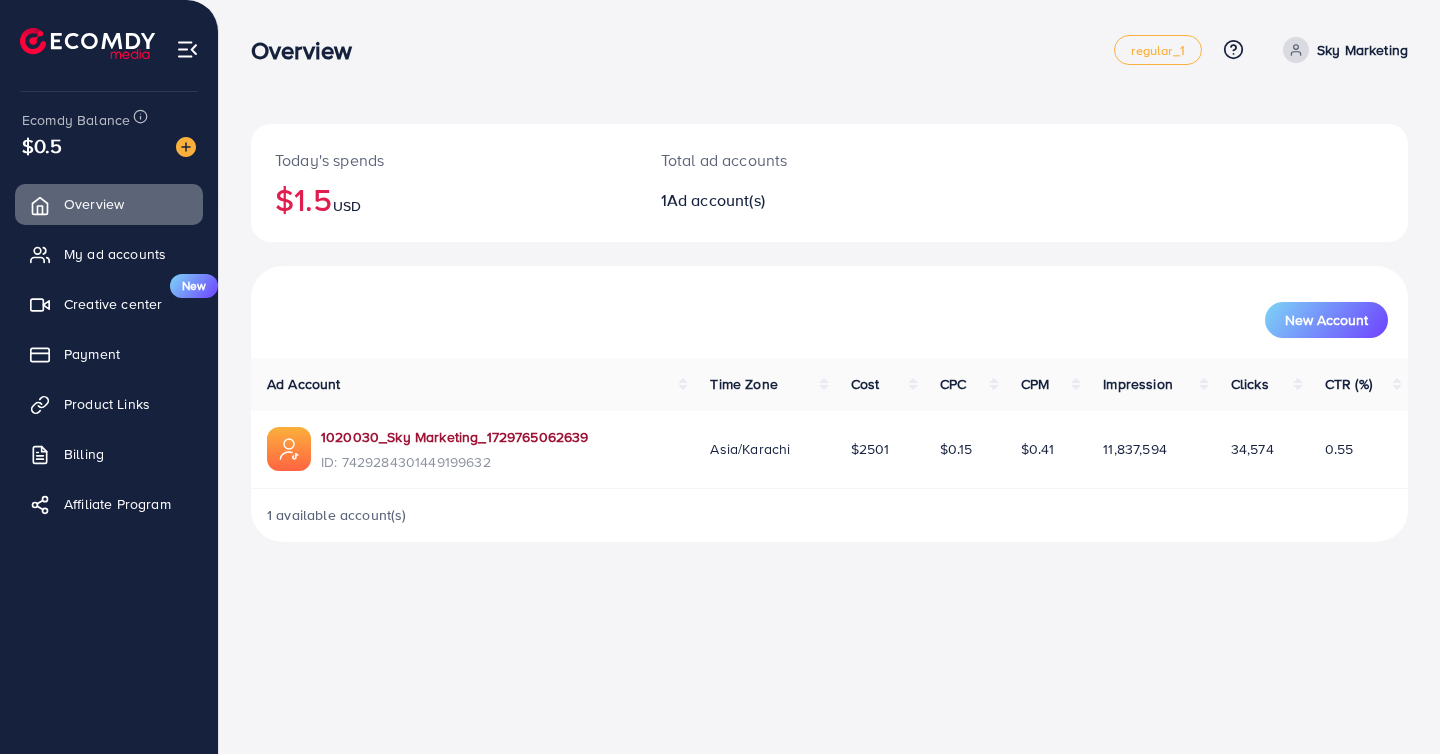 click on "1020030_Sky Marketing_1729765062639" at bounding box center [455, 437] 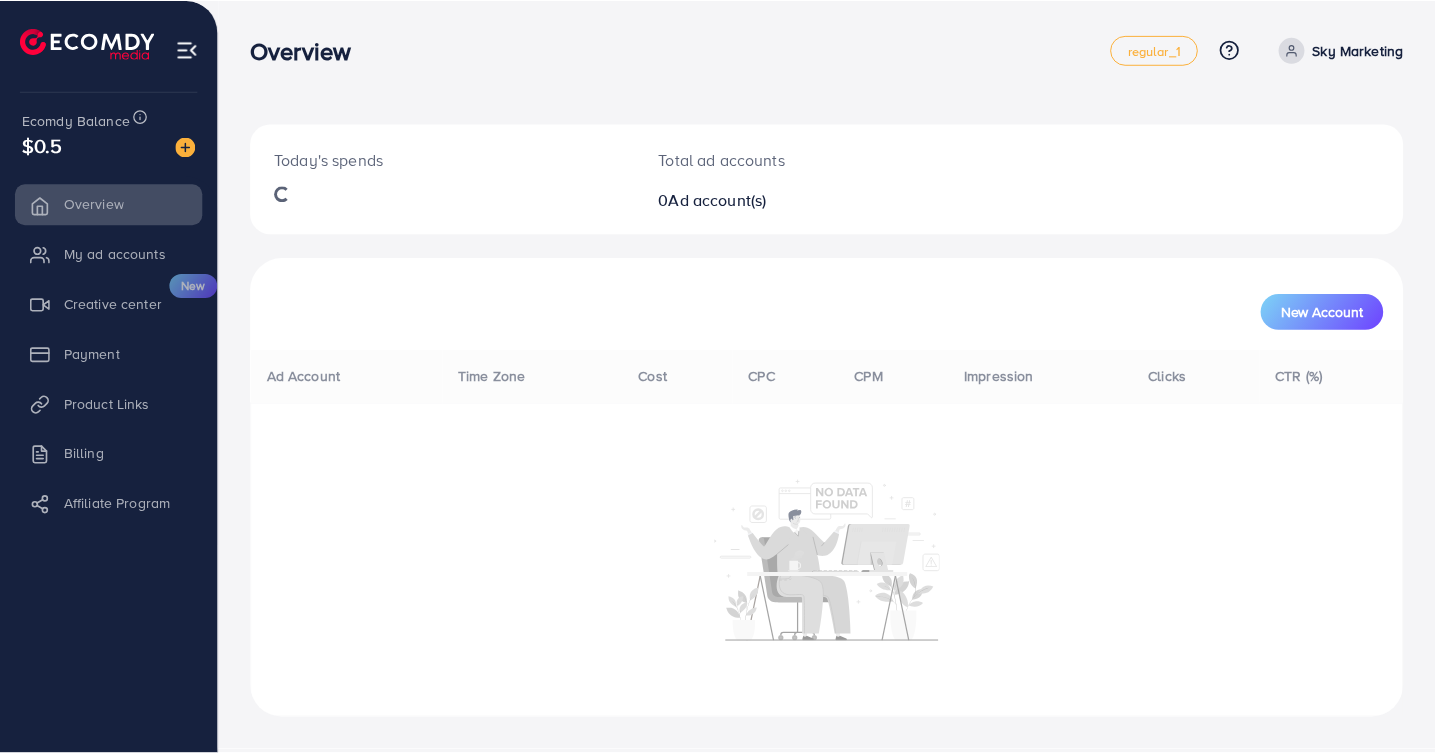 scroll, scrollTop: 0, scrollLeft: 0, axis: both 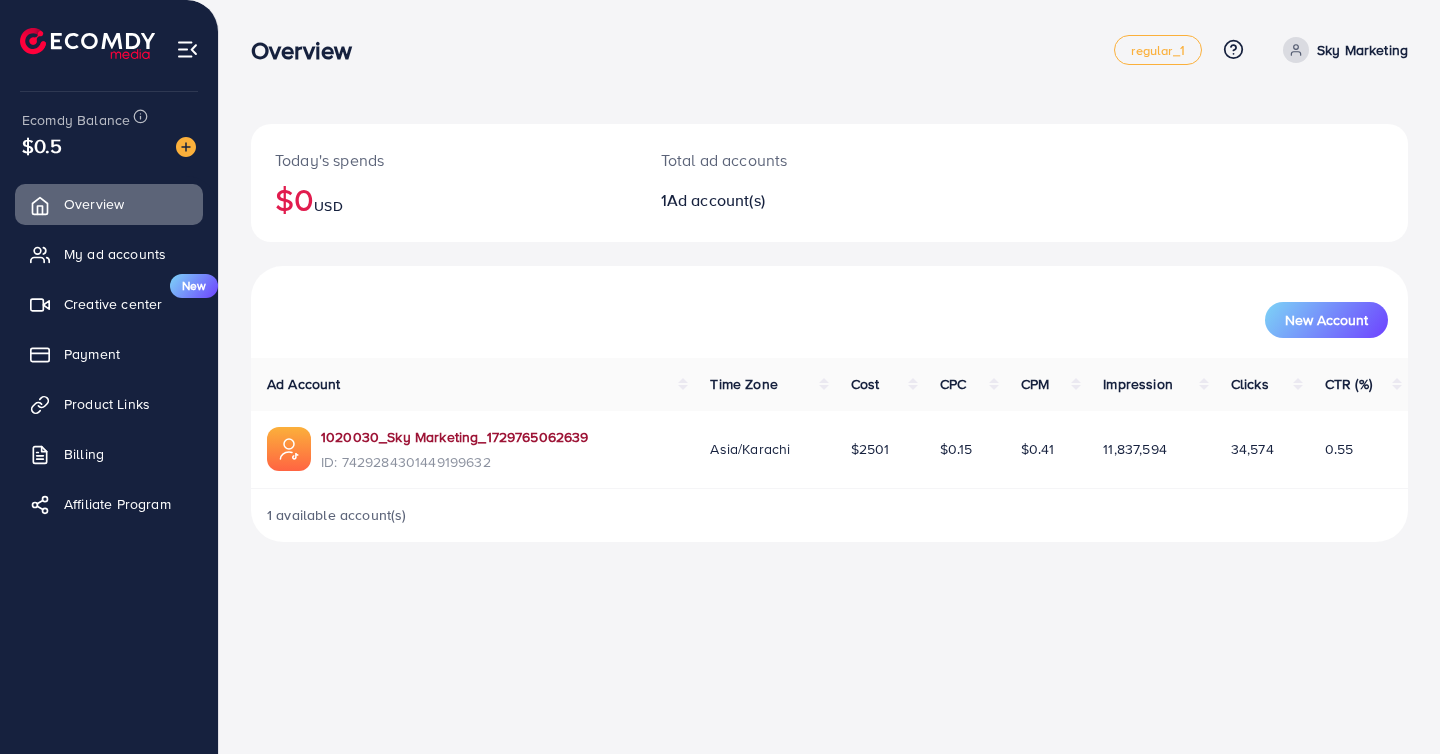 click on "1020030_Sky Marketing_1729765062639" at bounding box center [455, 437] 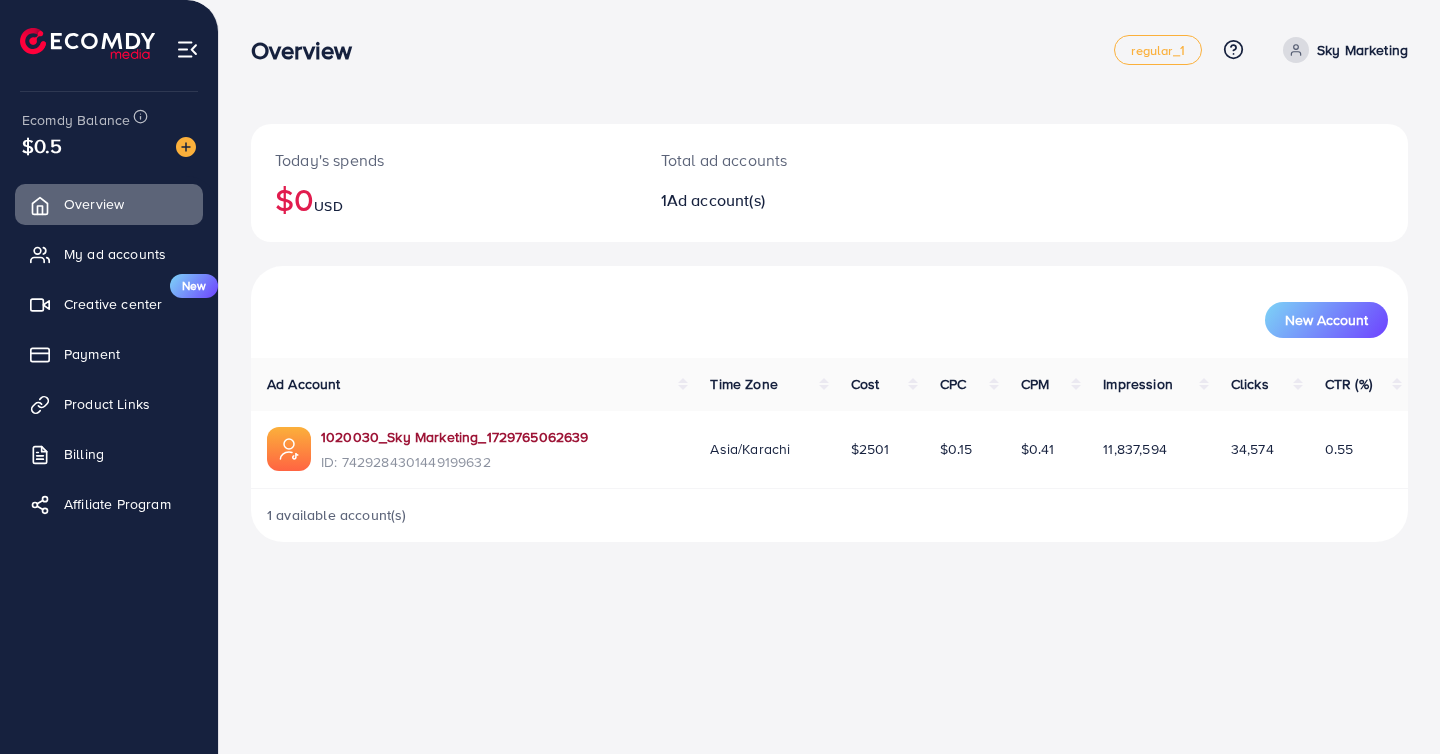 click on "1020030_Sky Marketing_1729765062639" at bounding box center [455, 437] 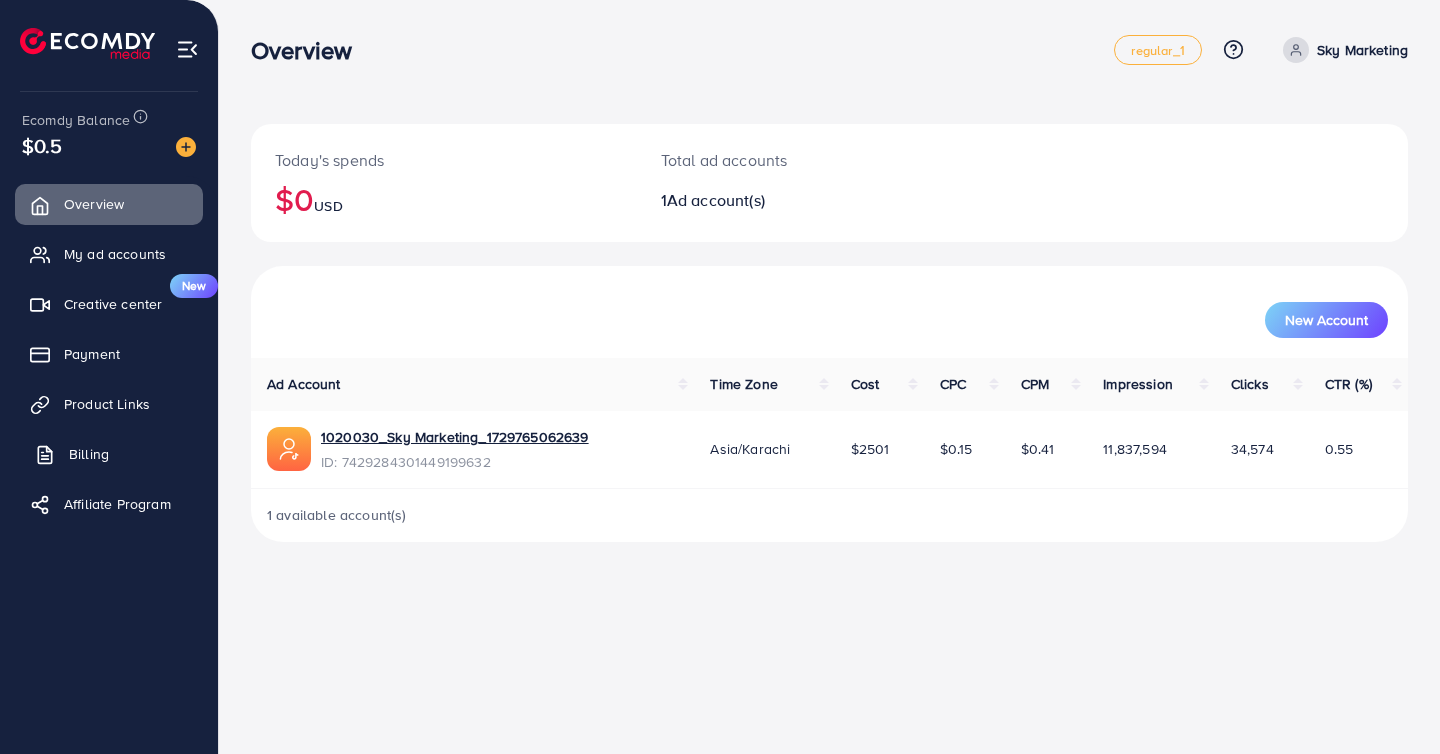 click on "Billing" at bounding box center (109, 454) 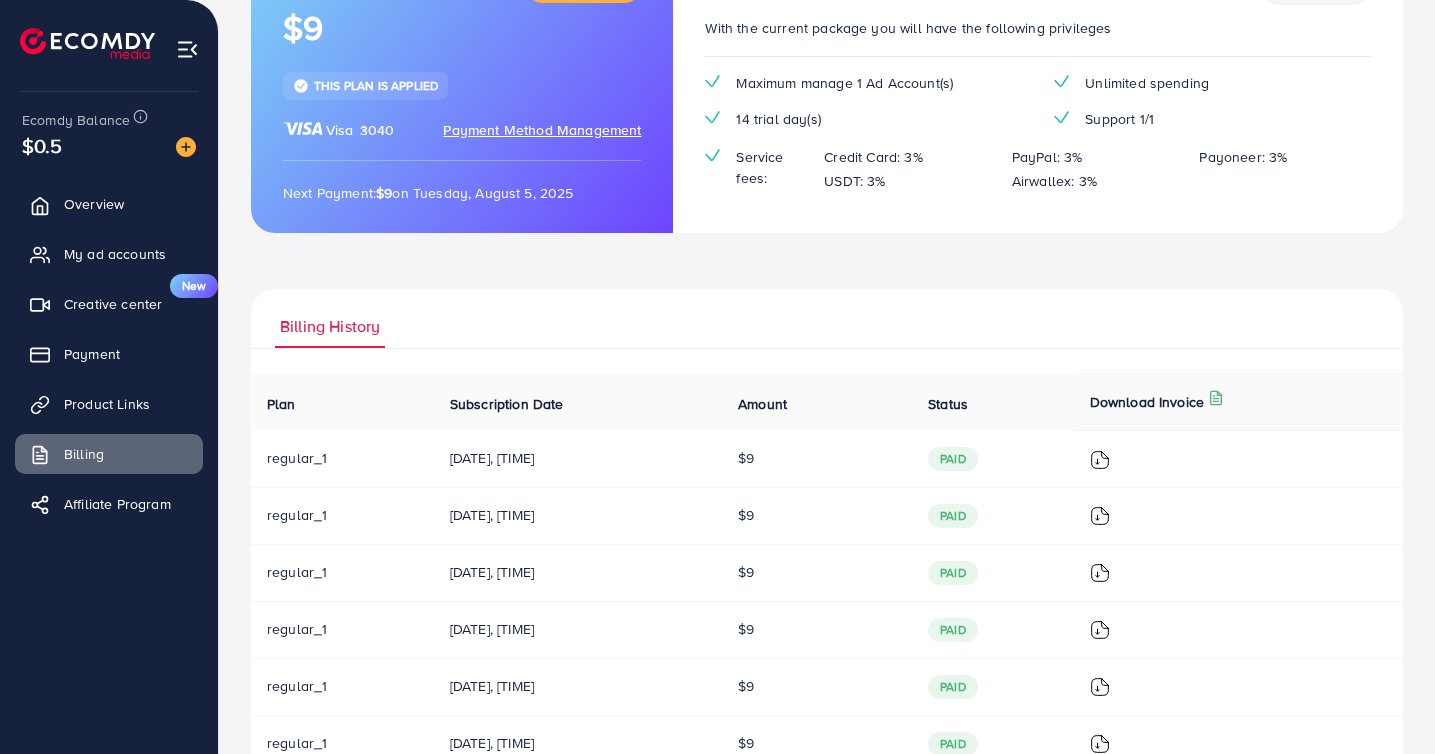 scroll, scrollTop: 0, scrollLeft: 0, axis: both 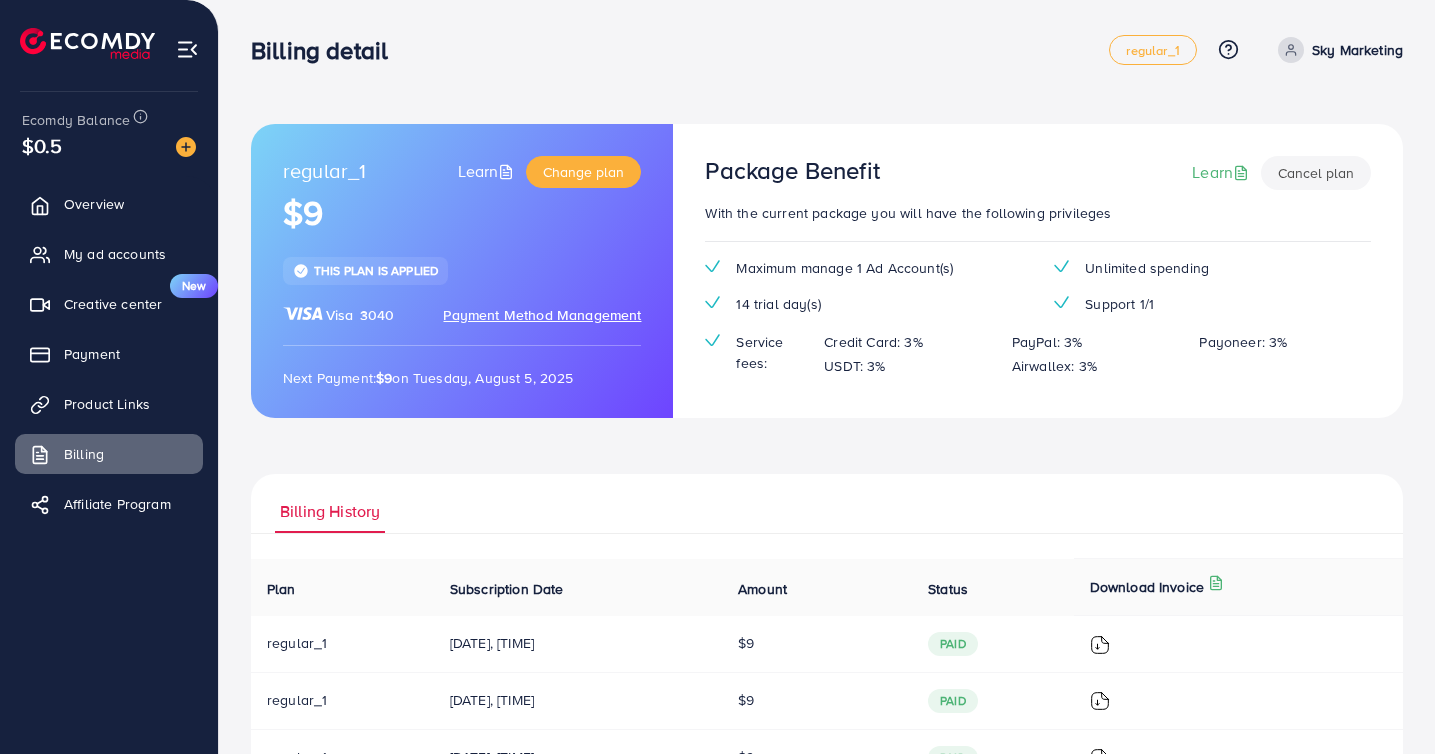 click on "Payment Method Management" at bounding box center (542, 315) 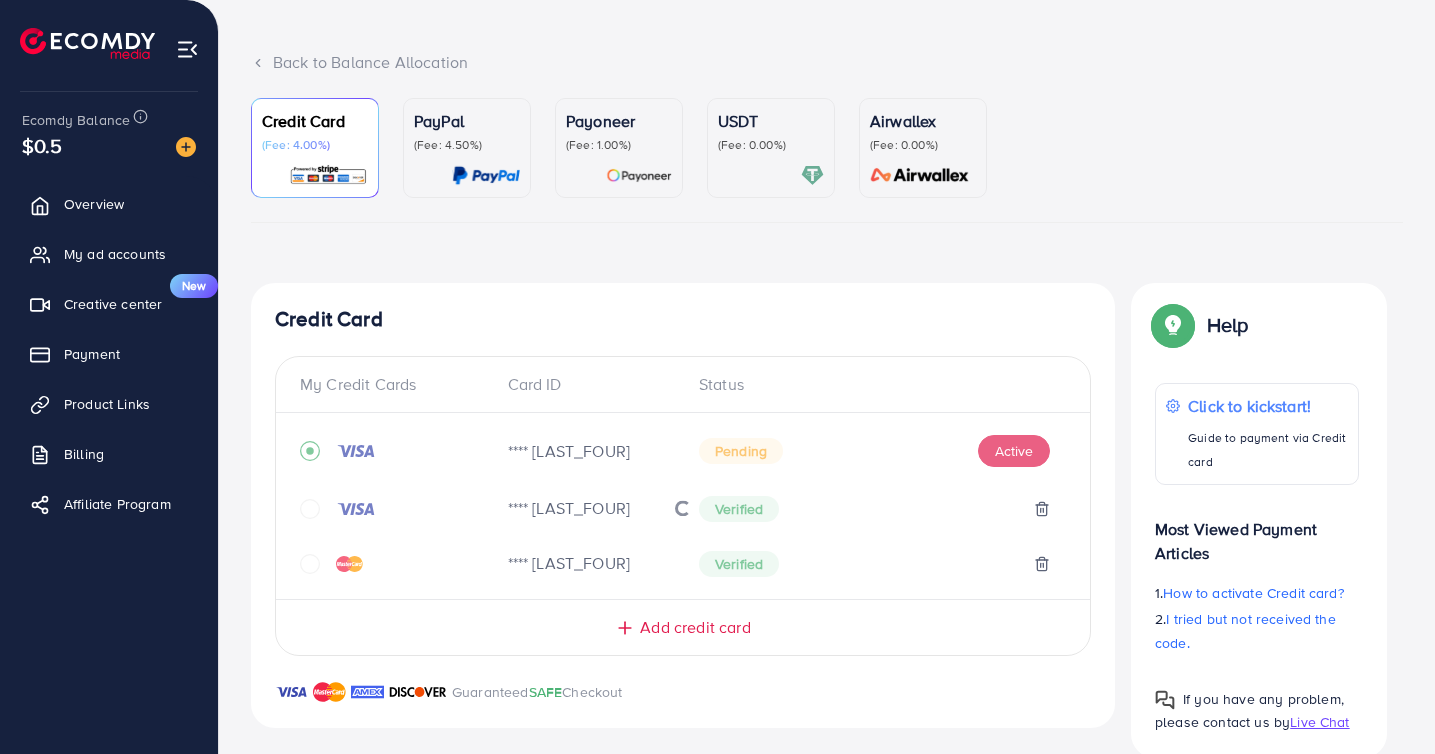scroll, scrollTop: 133, scrollLeft: 0, axis: vertical 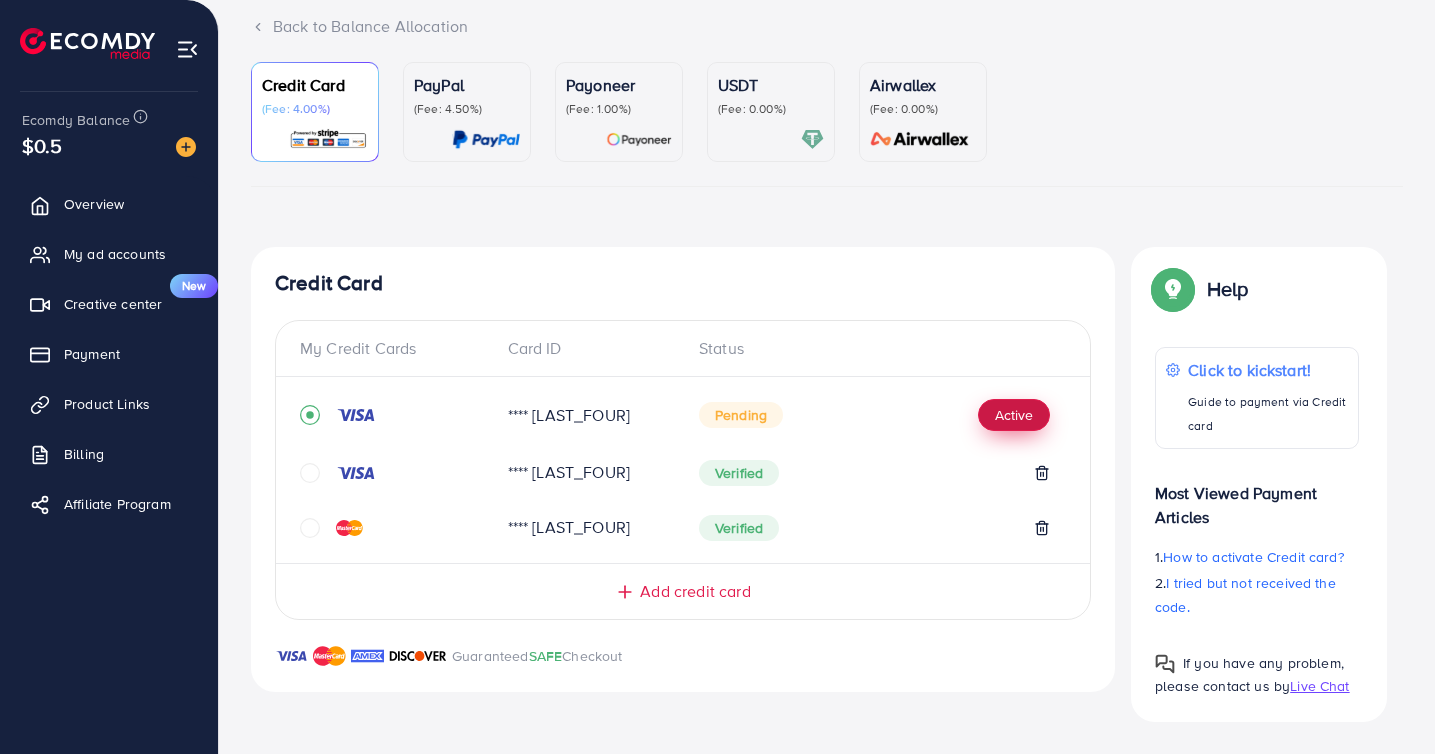 click on "Active" at bounding box center [1014, 415] 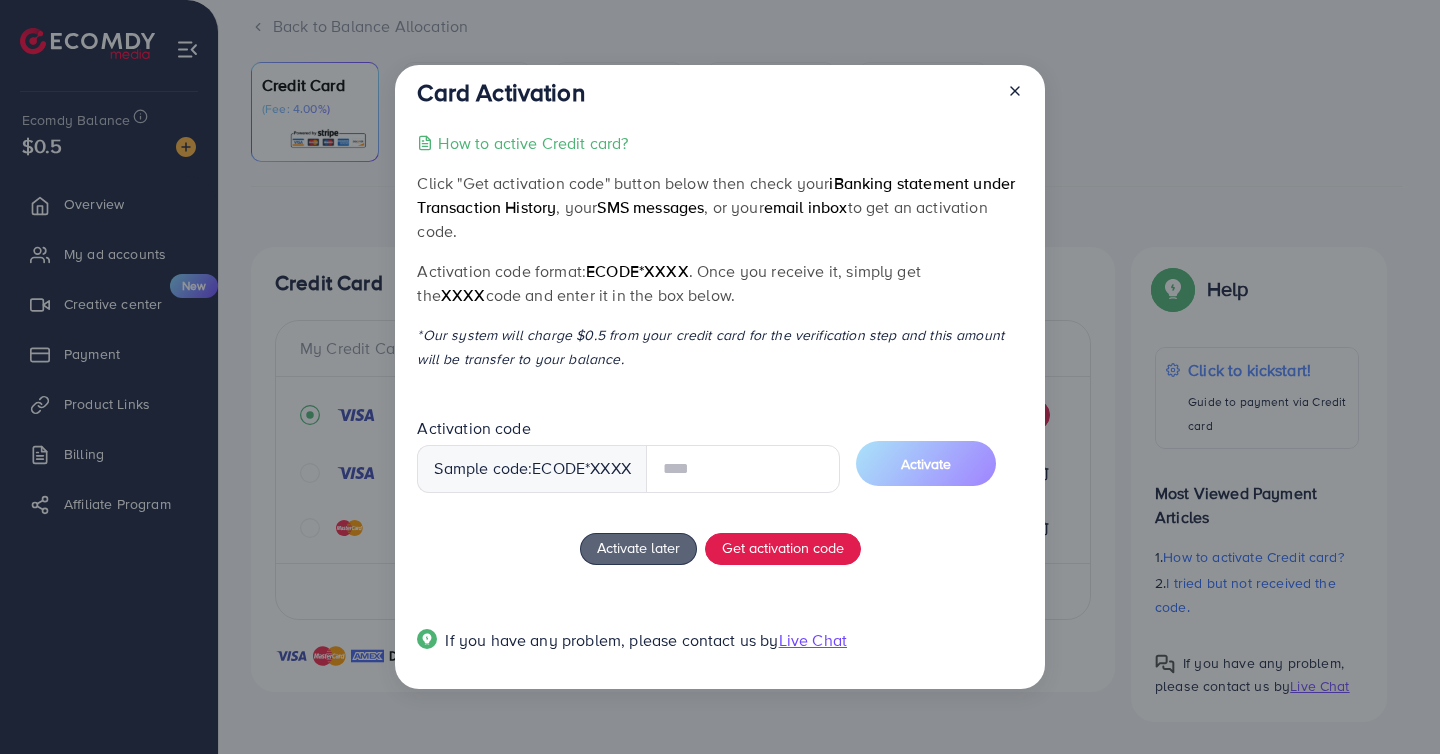 click on "How to active Credit card?" at bounding box center (533, 143) 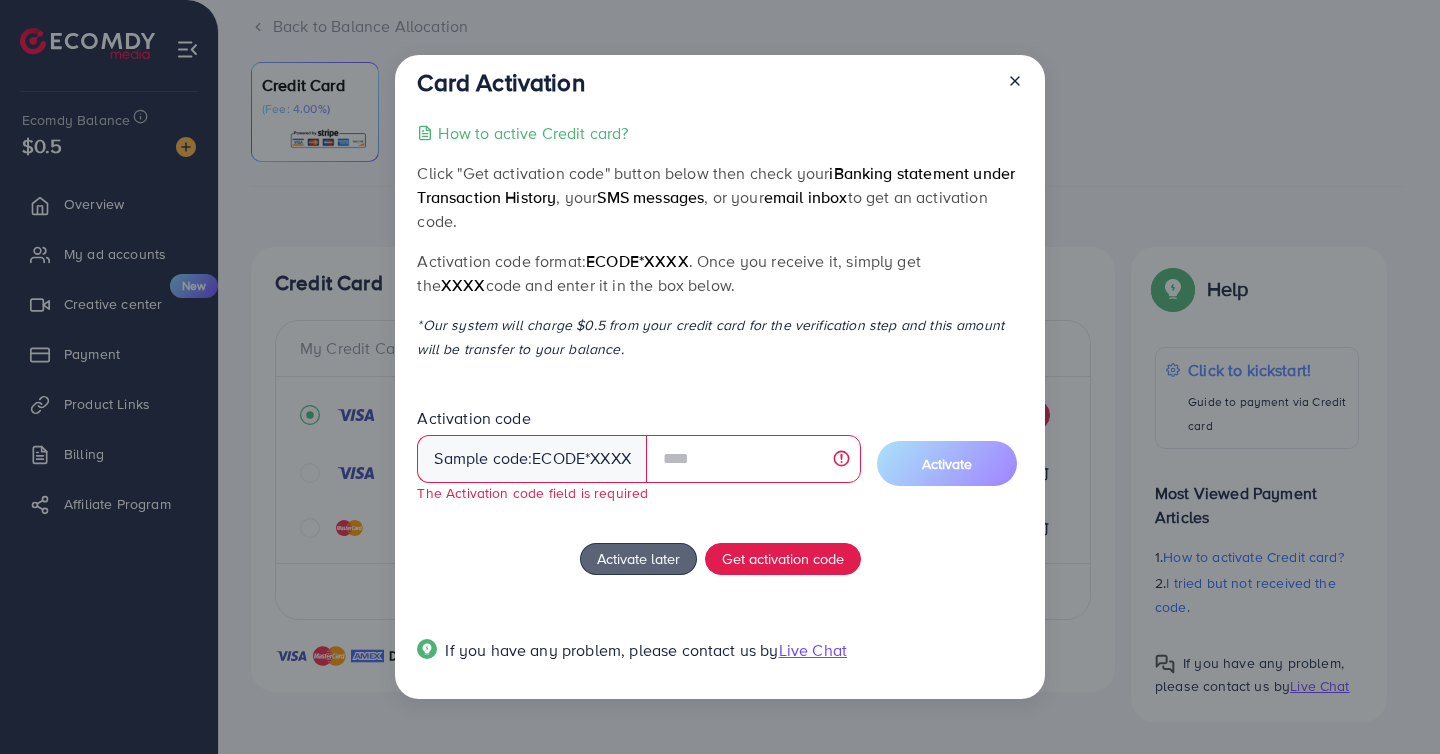 click 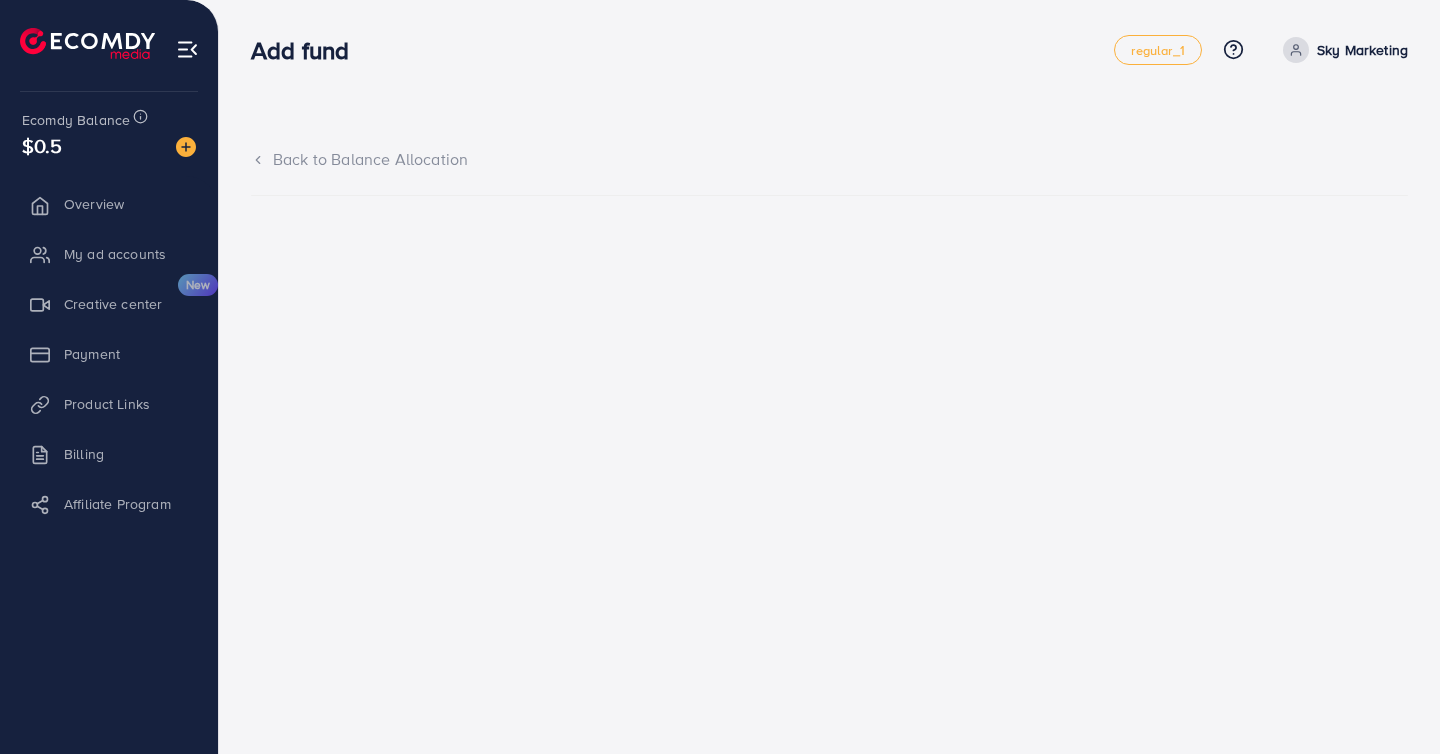 scroll, scrollTop: 0, scrollLeft: 0, axis: both 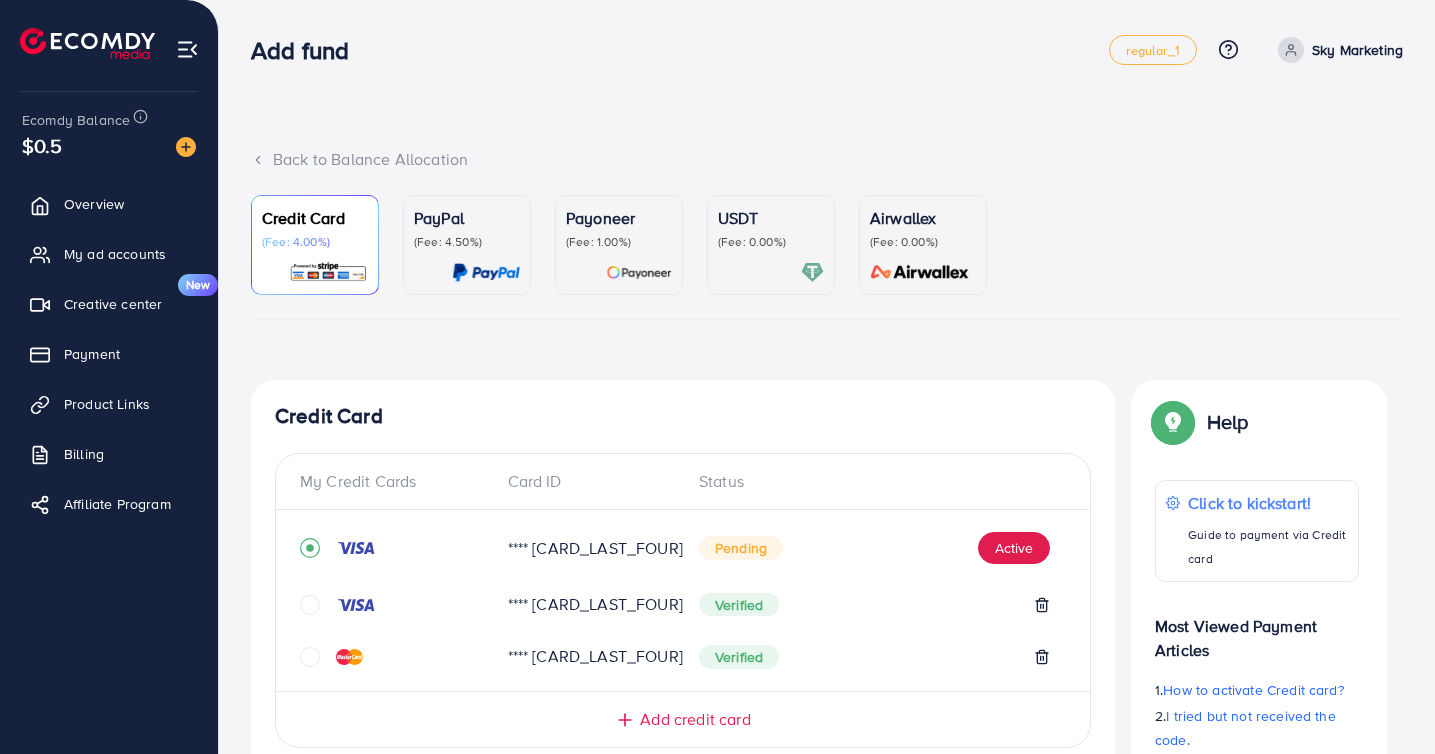 click on "**** [CARD_LAST_FOUR]   Pending   Active" at bounding box center (683, 556) 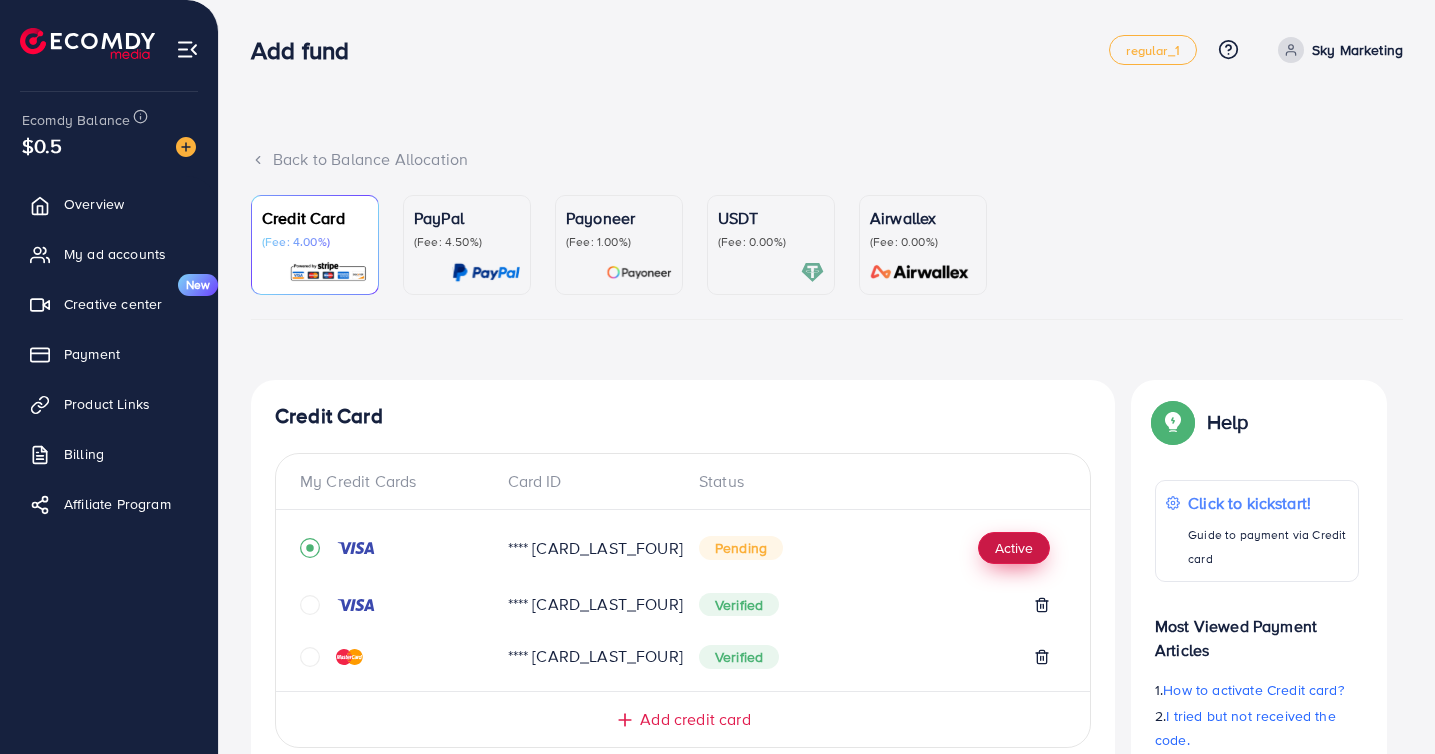 click on "Active" at bounding box center (1014, 548) 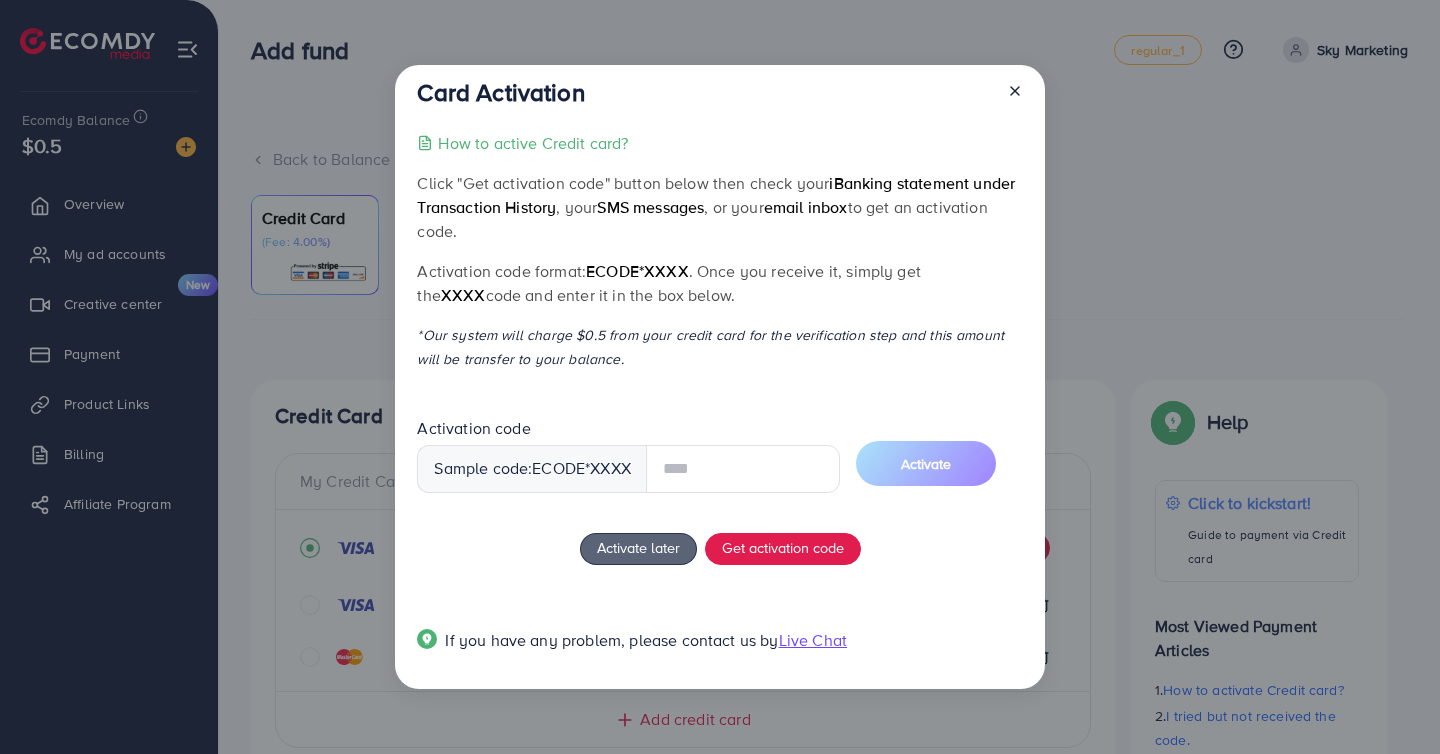 click at bounding box center (743, 469) 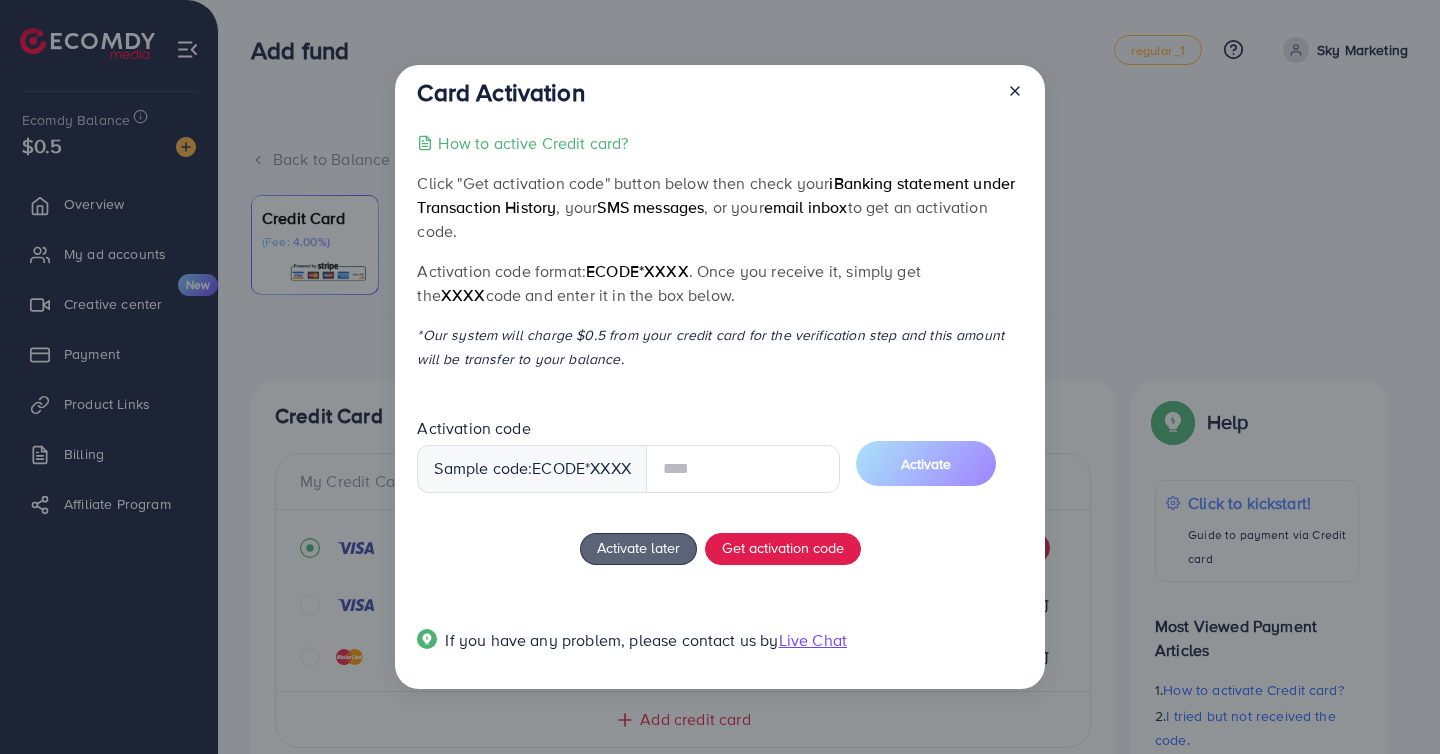 click on "How to active Credit card?   Click "Get activation code" button below then check your  iBanking statement under Transaction History , your  SMS messages , or your  email inbox  to get an activation code.   Activation code format:  ecode*XXXX . Once you receive it, simply get the  XXXX  code and enter it in the box below.   *Our system will charge $0.5 from your credit card for the verification step and this amount will be transfer to your balance.   Activation code   Sample code:  ecode *XXXX   Activate   Activate later   Get activation code   If you have any problem, please contact us by   Live Chat" at bounding box center [719, 403] 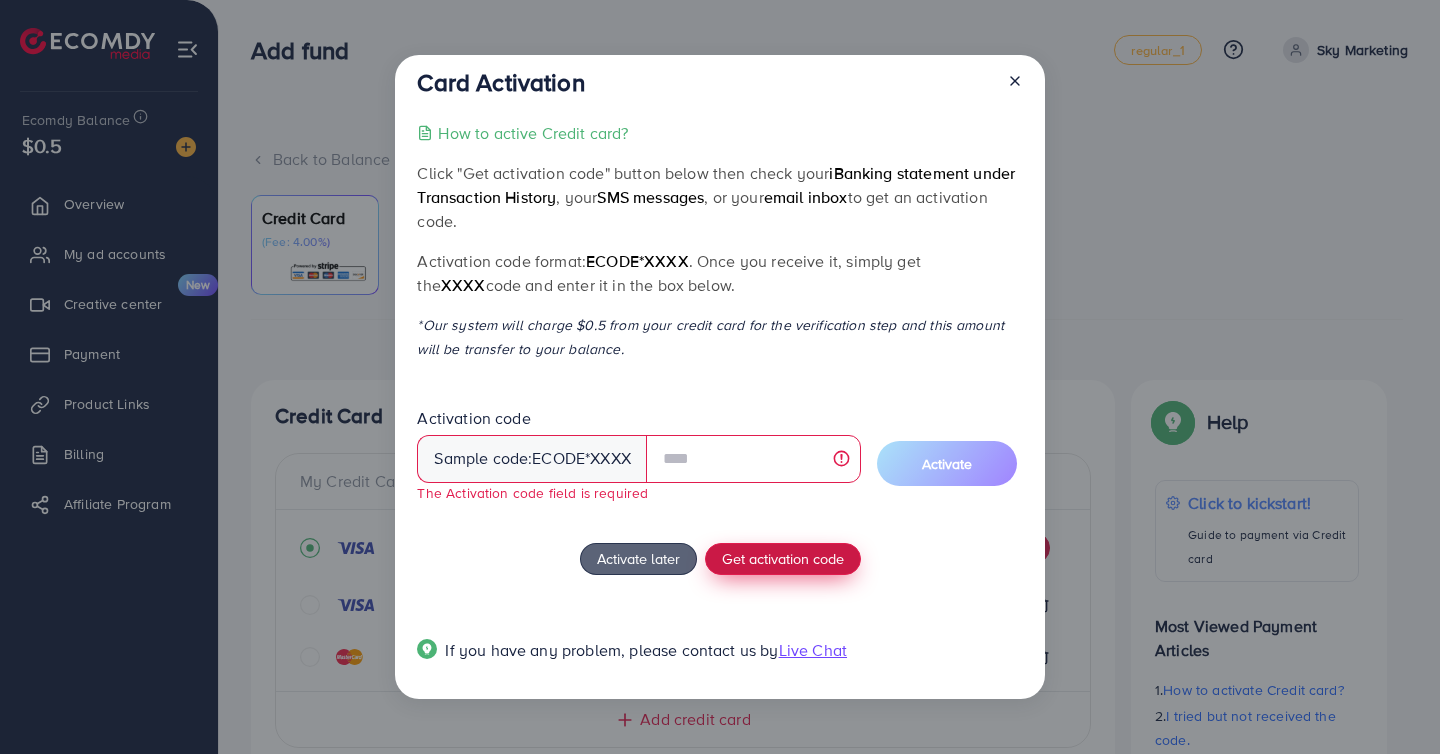 click on "Get activation code" at bounding box center [783, 558] 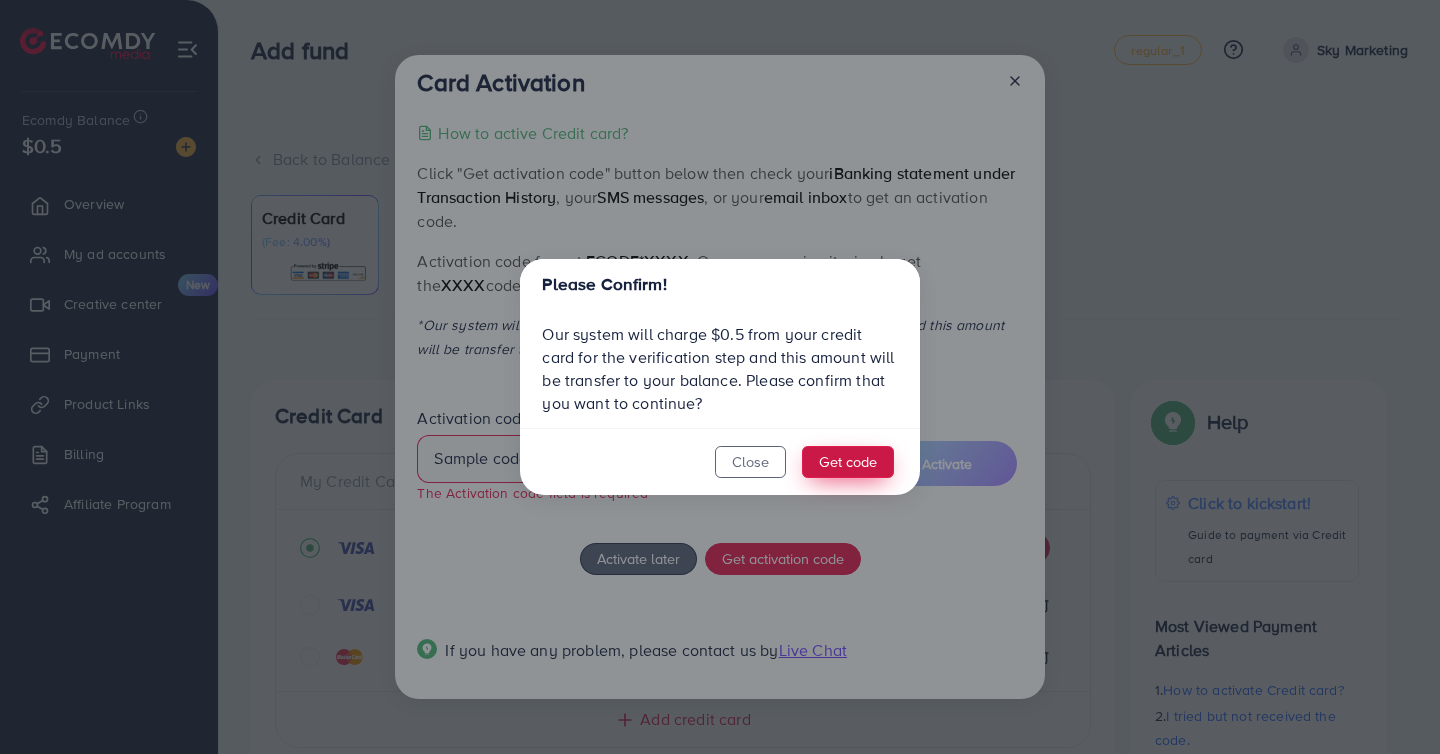 click on "Get code" at bounding box center [848, 462] 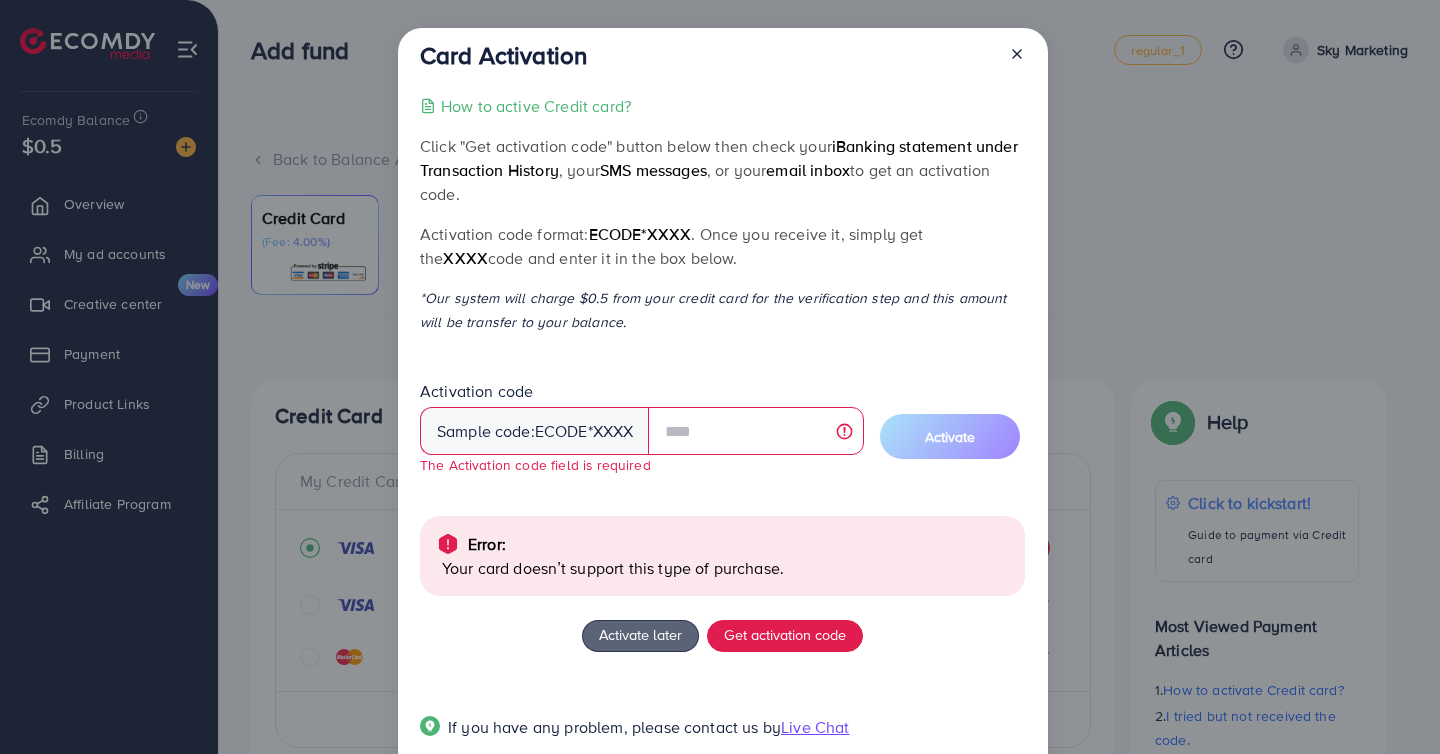 scroll, scrollTop: 50, scrollLeft: 0, axis: vertical 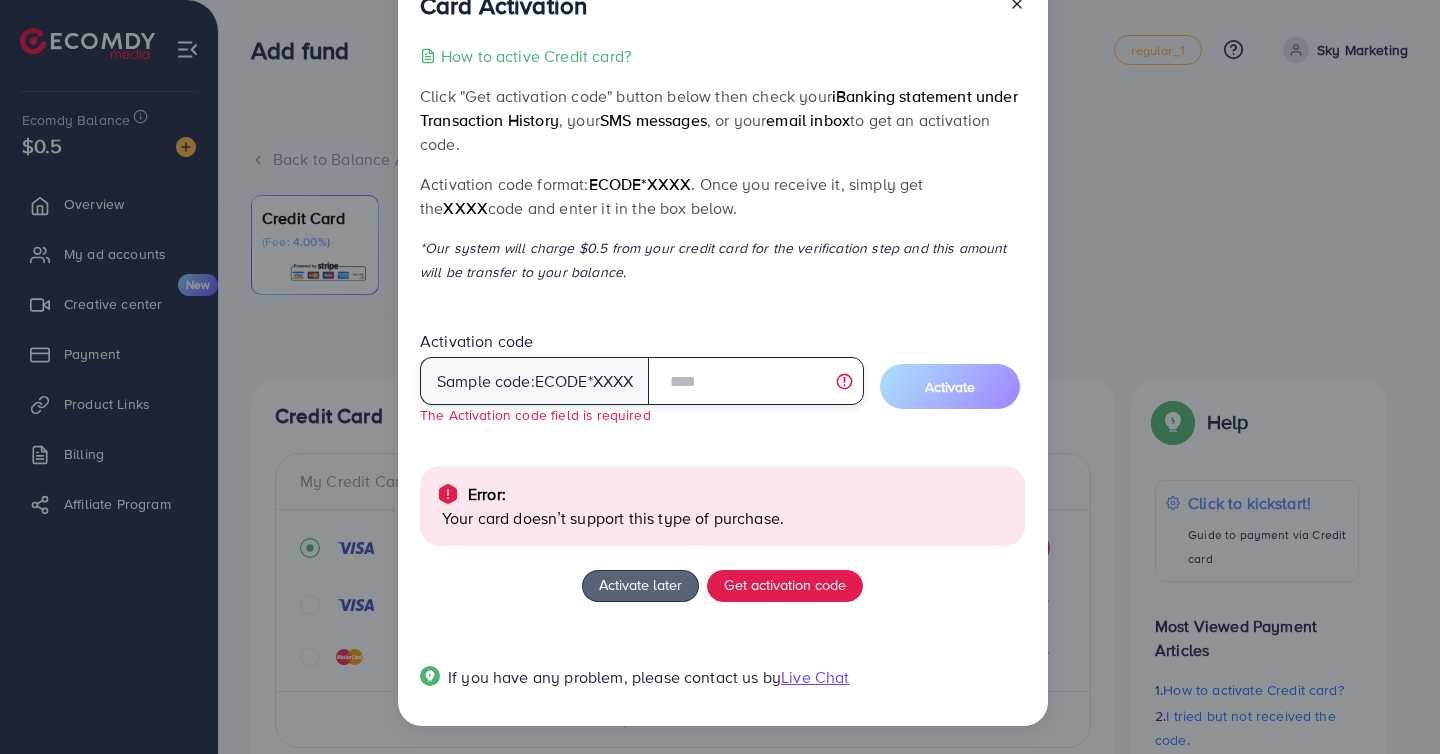 click at bounding box center (755, 381) 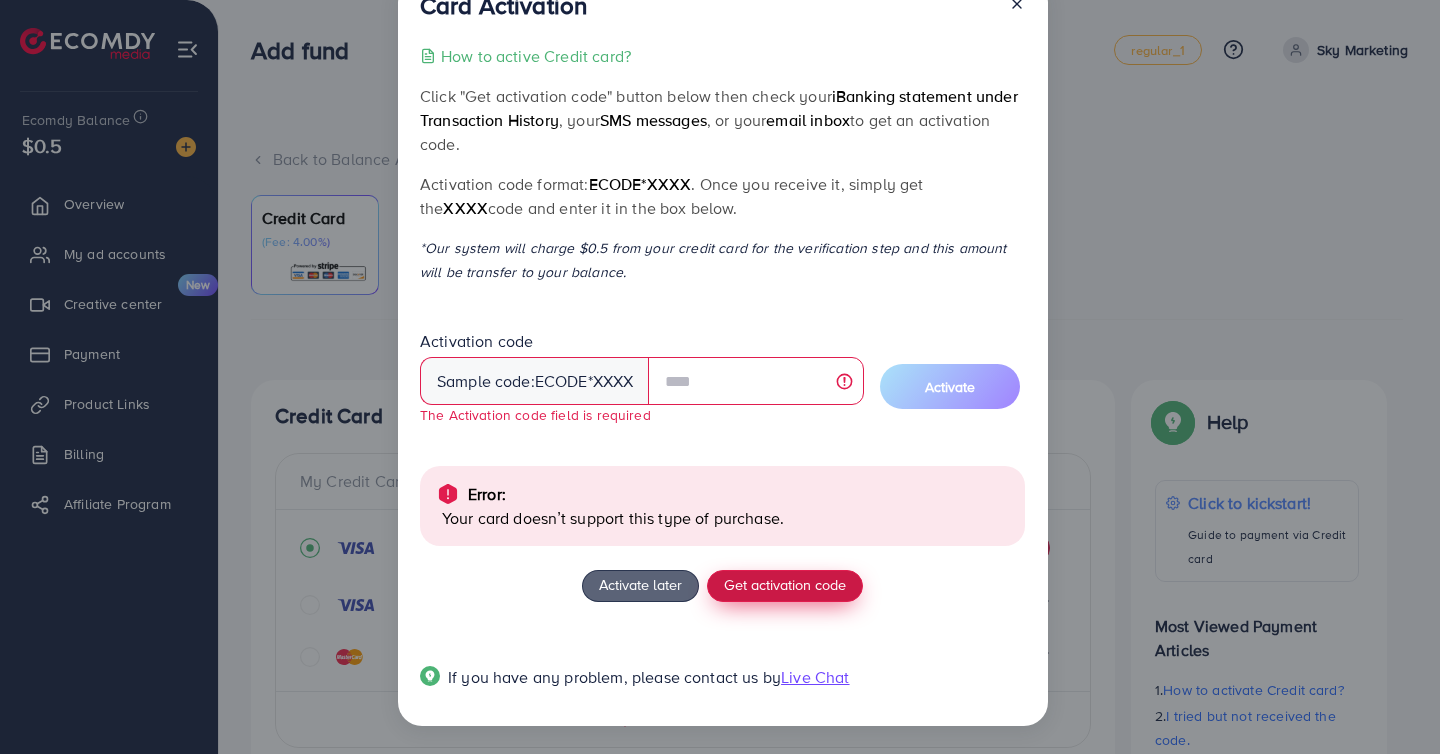 click on "Get activation code" at bounding box center [785, 584] 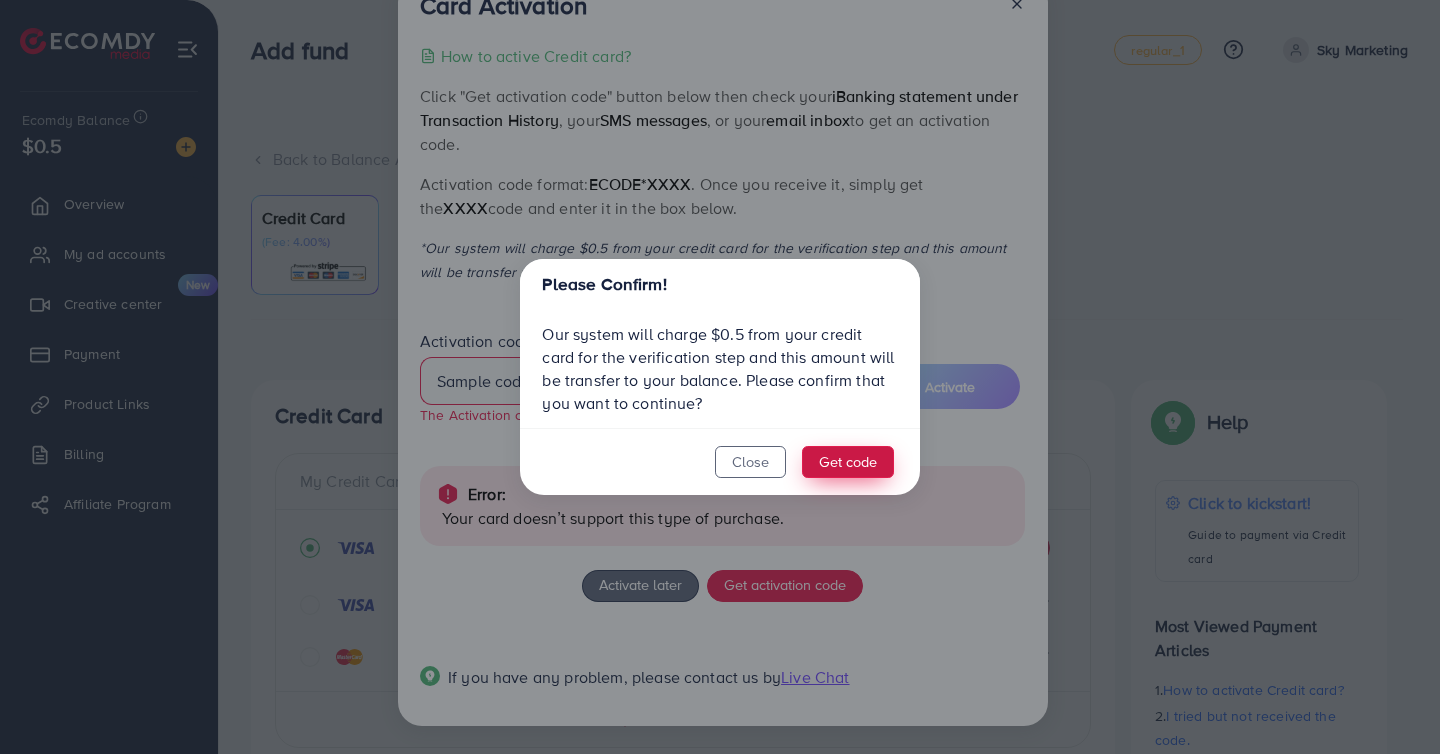 click on "Get code" at bounding box center [848, 462] 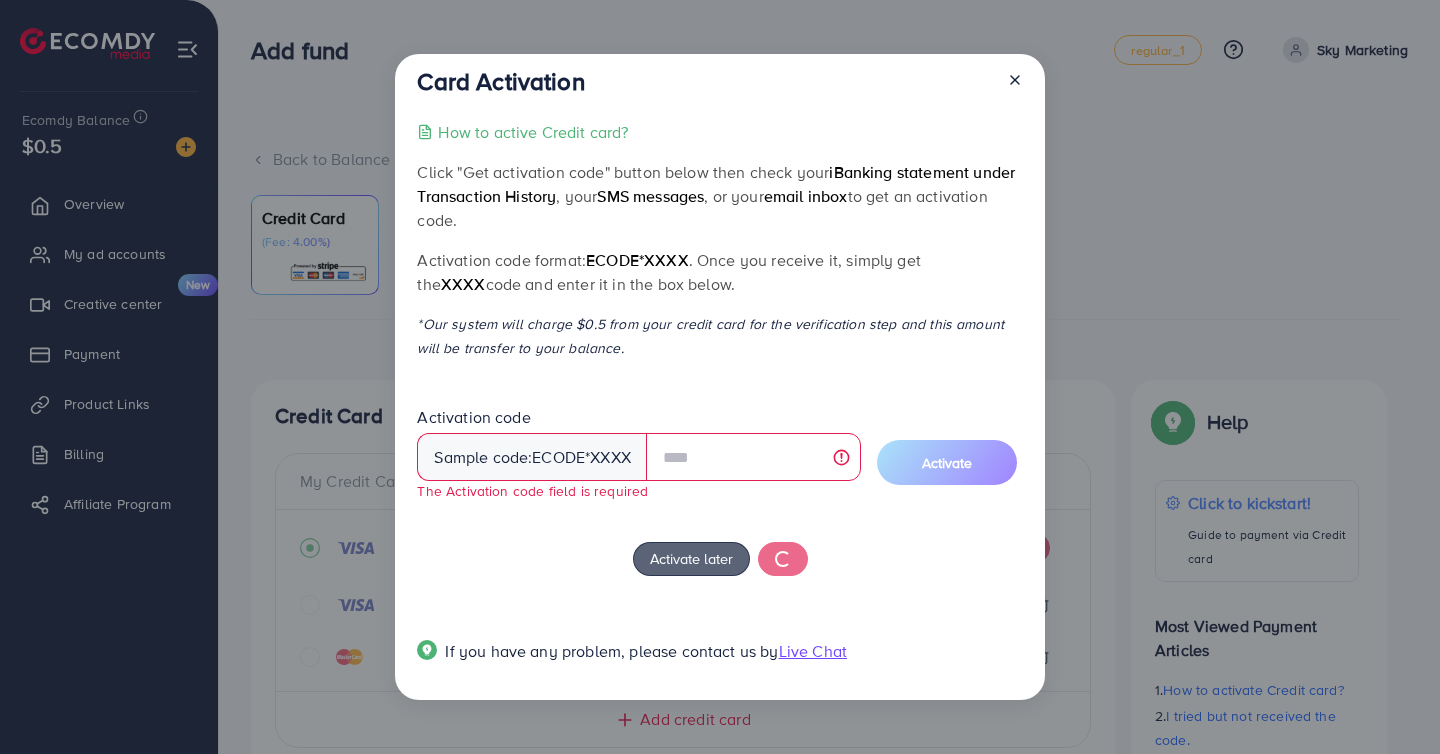 scroll, scrollTop: 0, scrollLeft: 0, axis: both 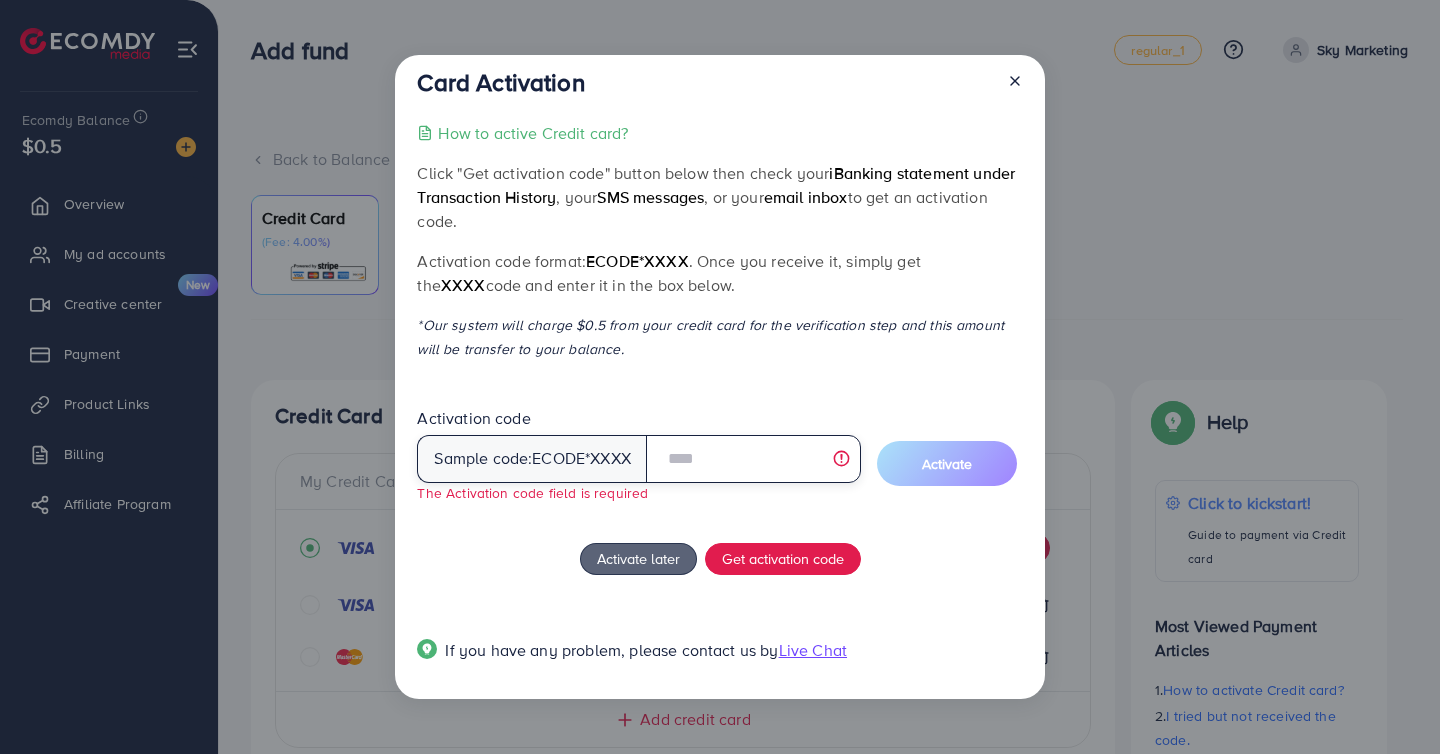 click at bounding box center (753, 459) 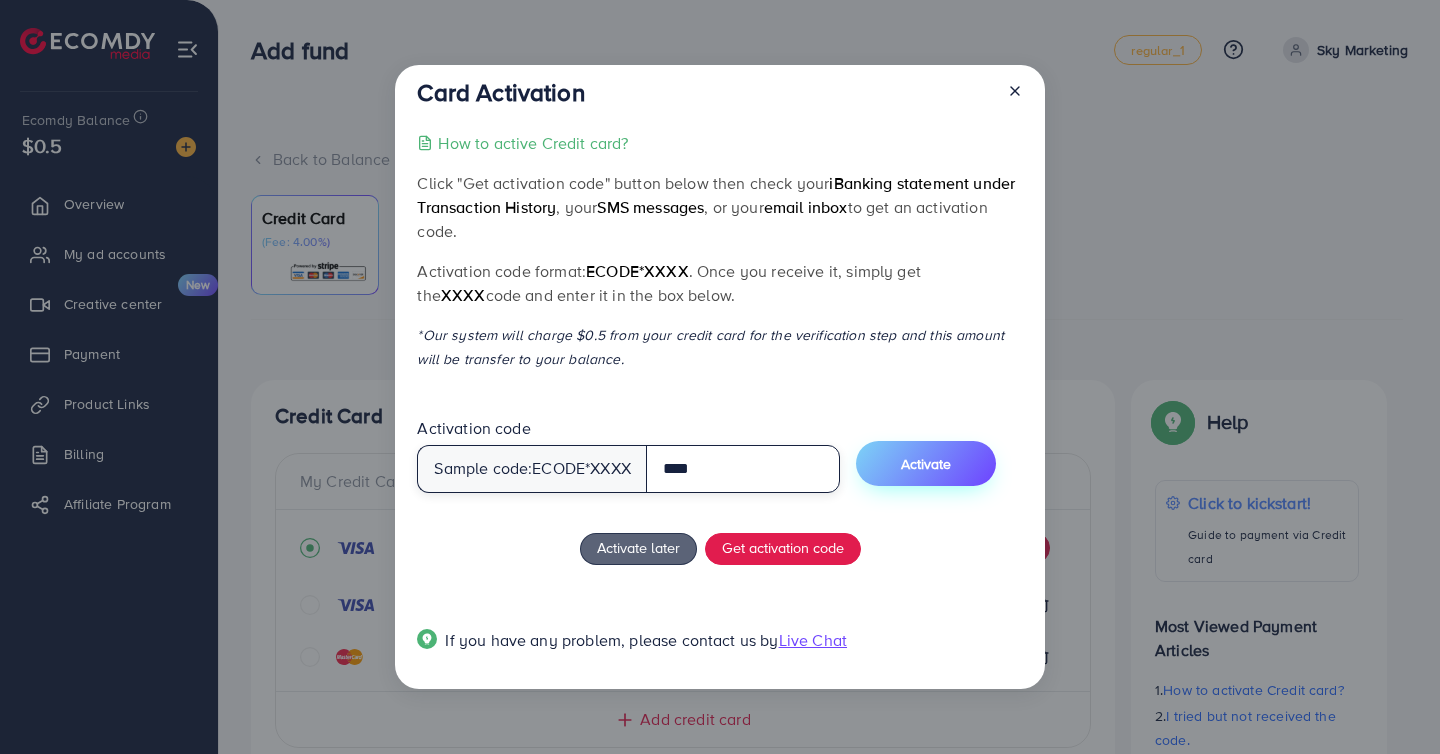 type on "****" 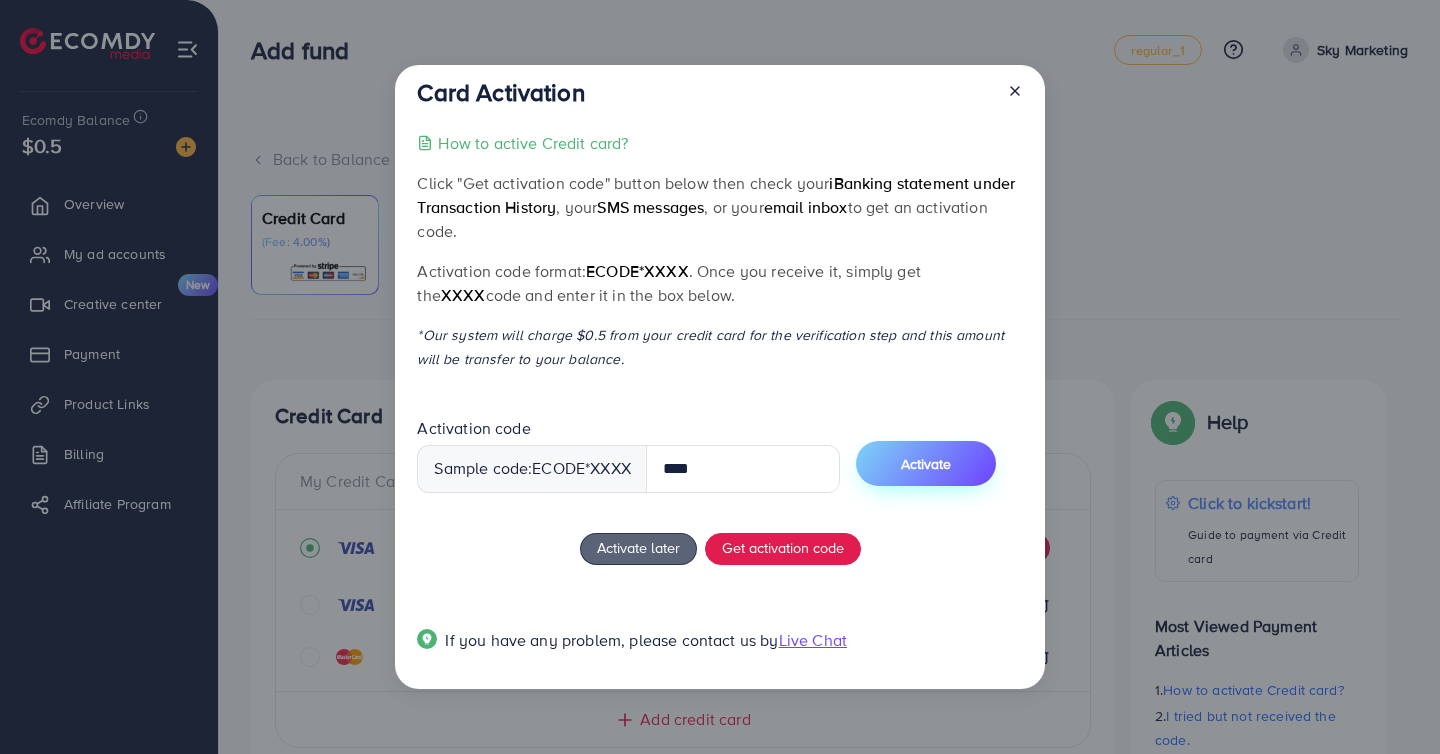 click on "Activate" at bounding box center (926, 464) 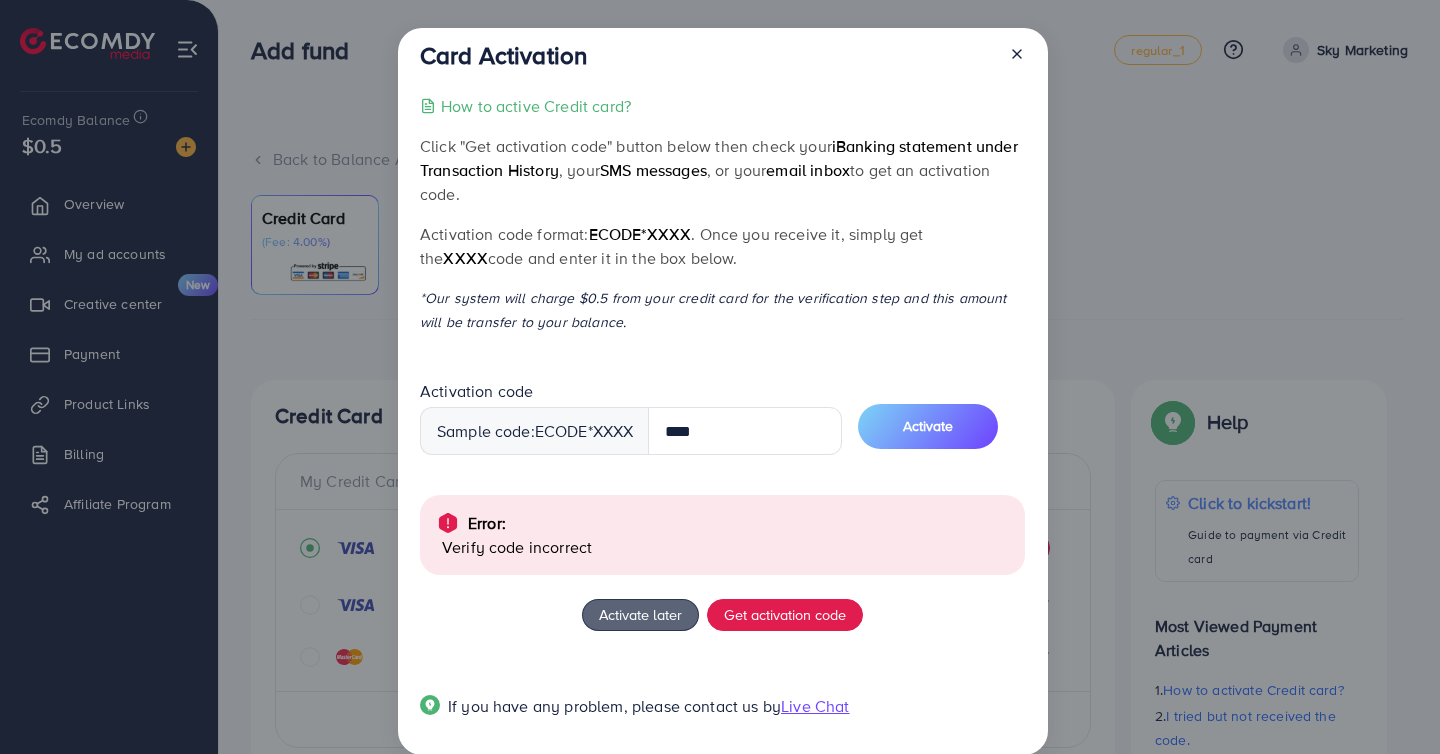 scroll, scrollTop: 29, scrollLeft: 0, axis: vertical 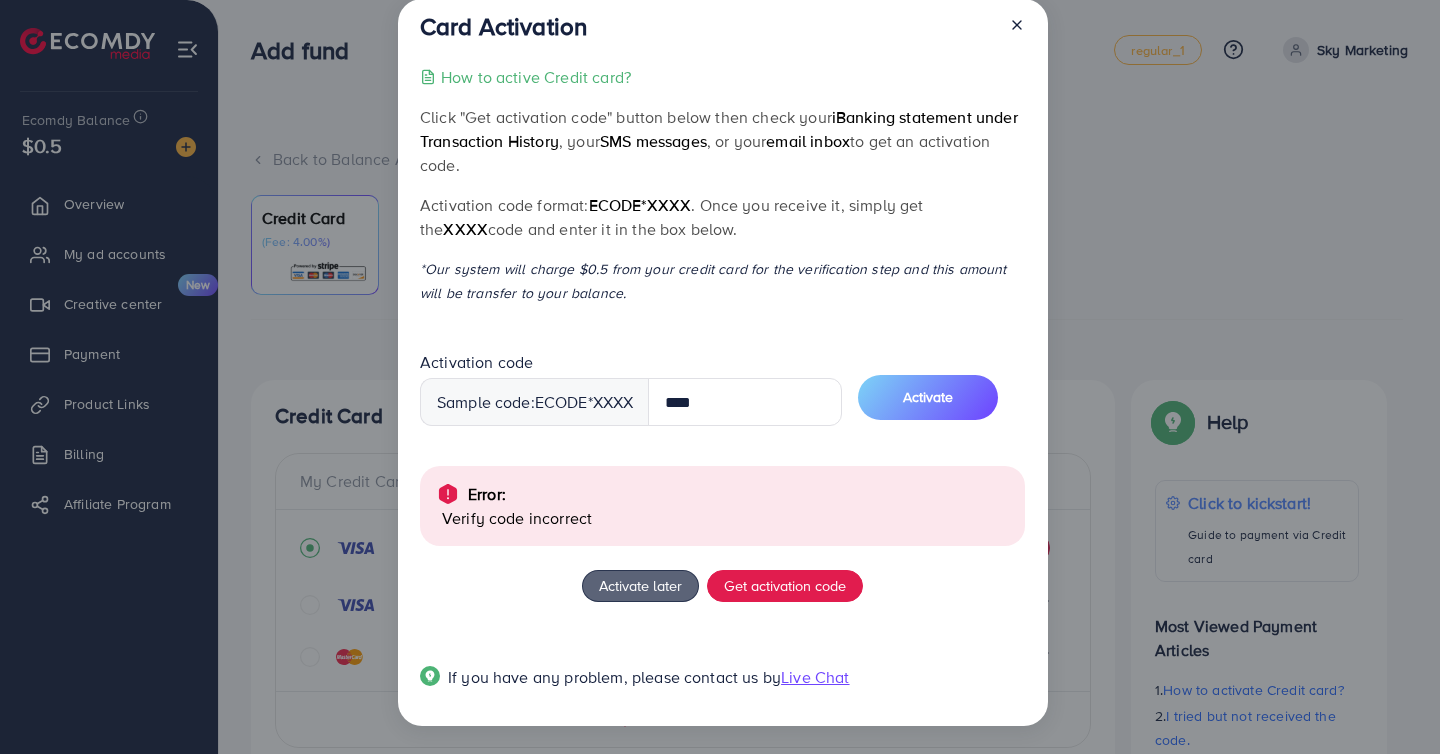click 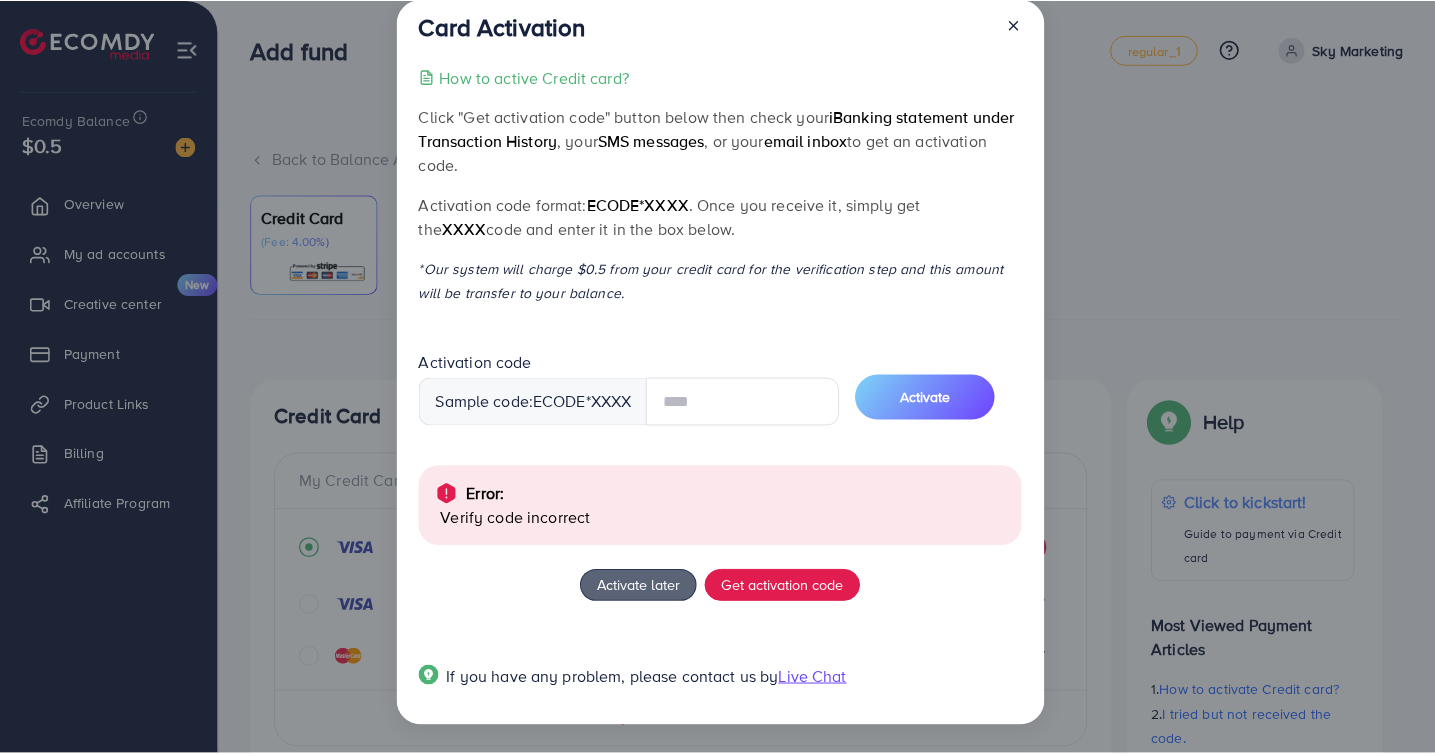scroll, scrollTop: 0, scrollLeft: 0, axis: both 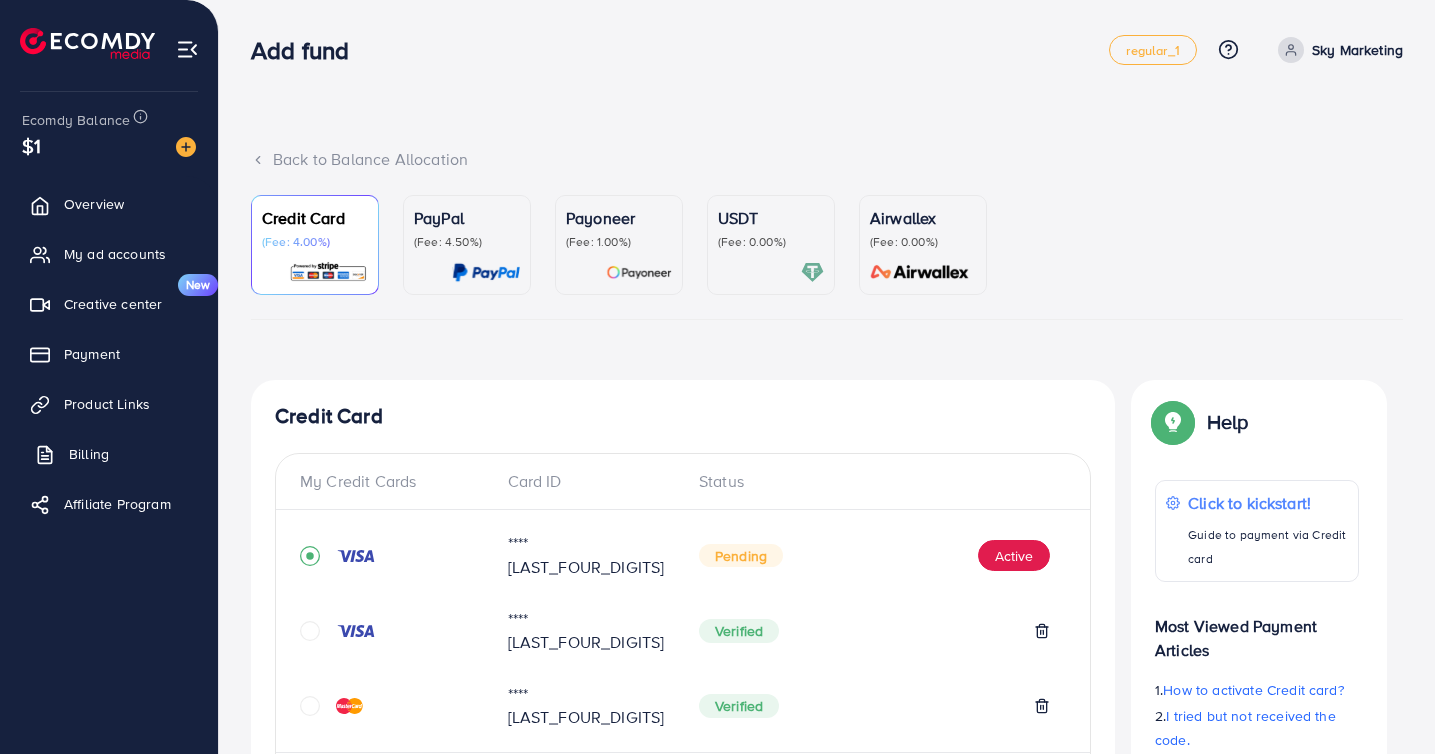 click on "Billing" at bounding box center [89, 454] 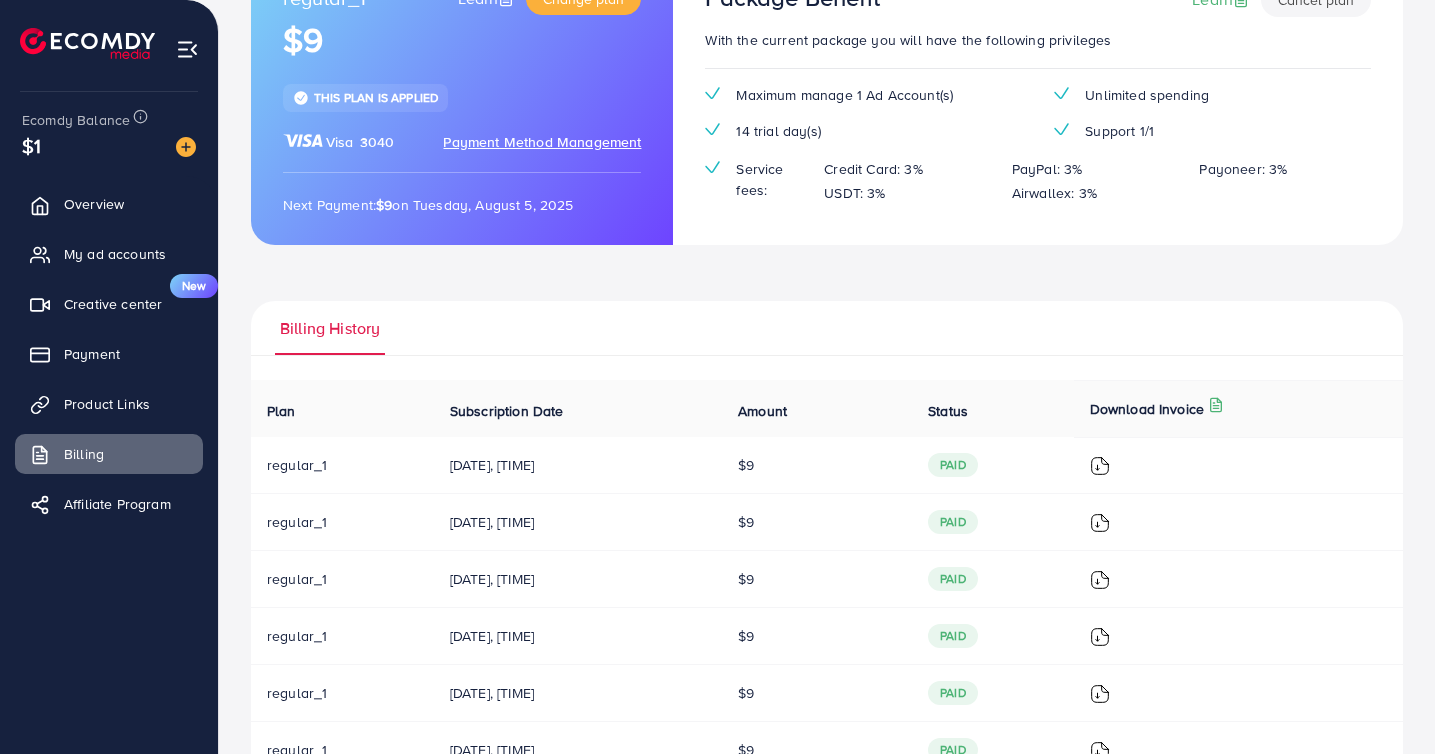 scroll, scrollTop: 0, scrollLeft: 0, axis: both 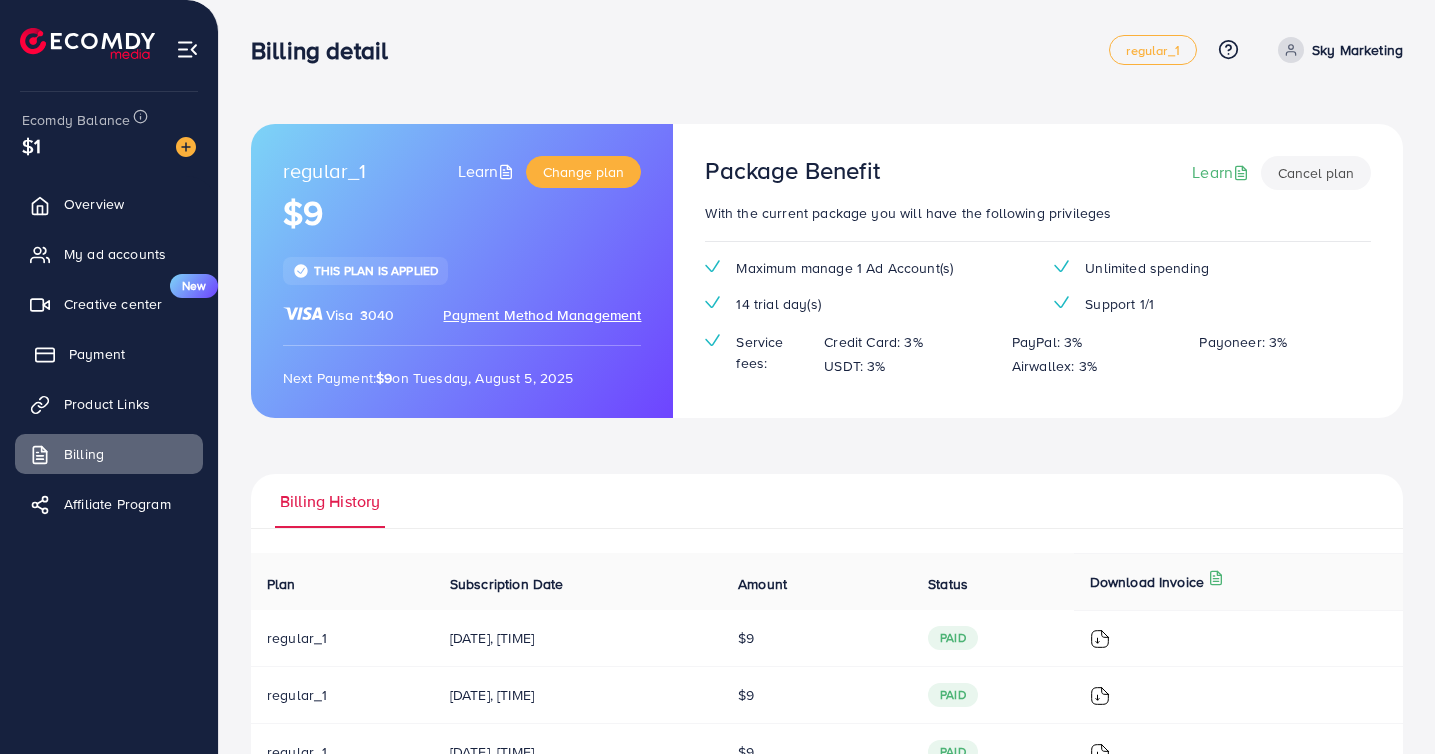 click on "Payment" at bounding box center (109, 354) 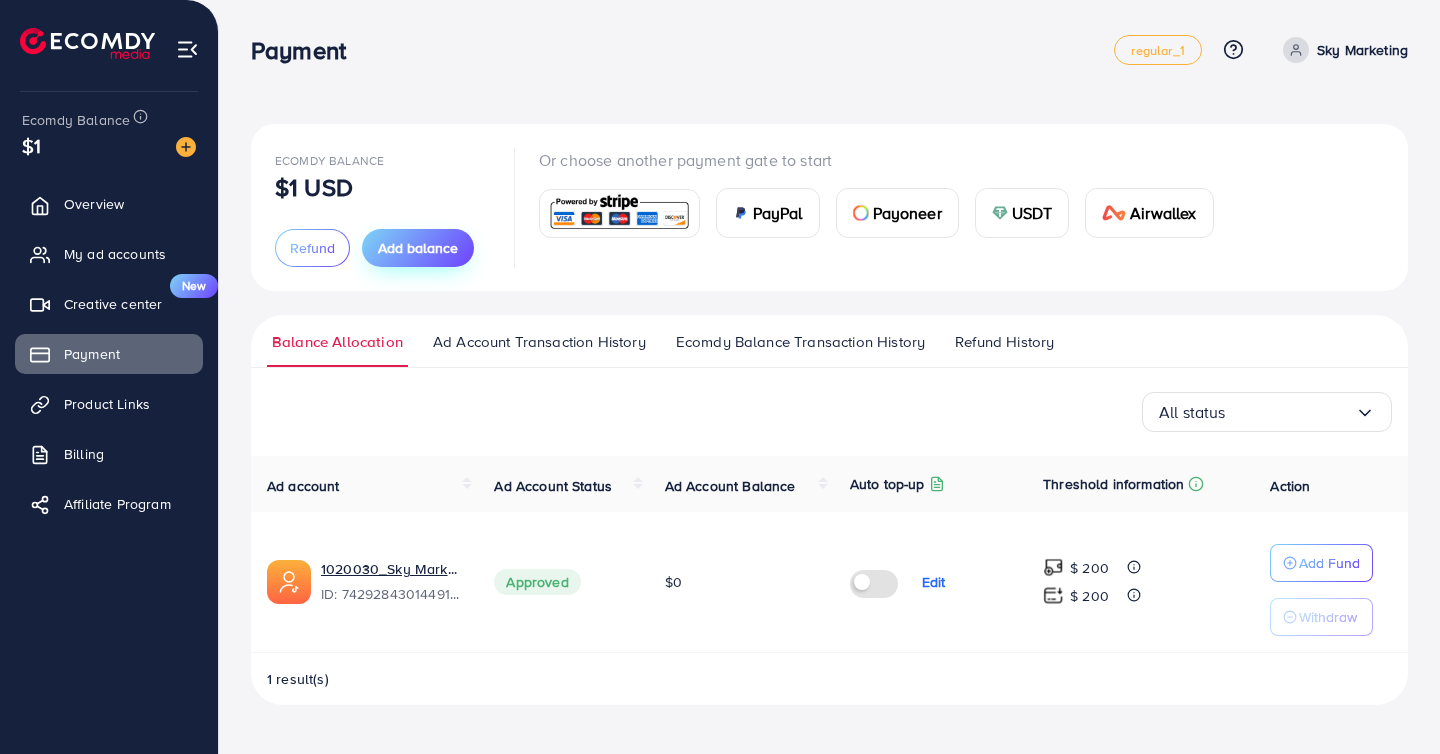 click on "Add balance" at bounding box center (418, 248) 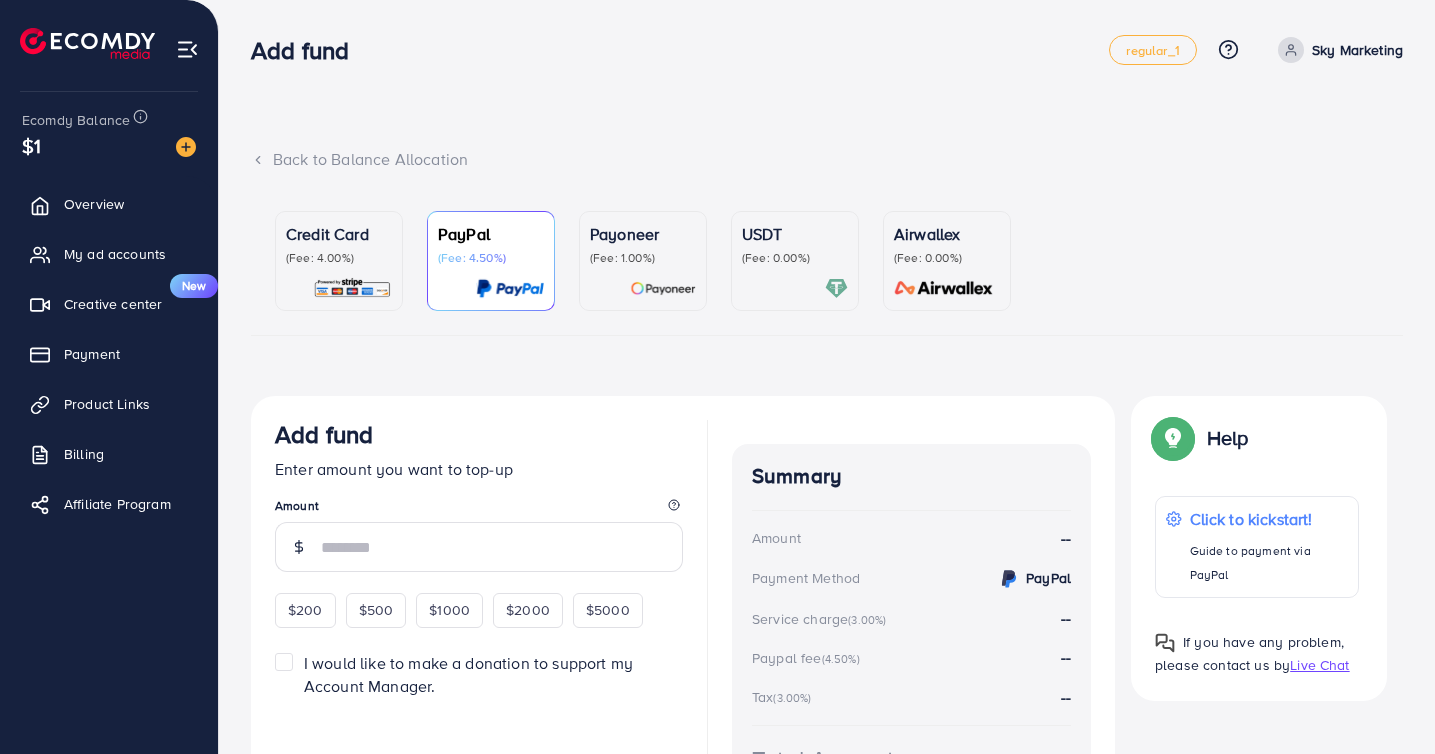 scroll, scrollTop: 139, scrollLeft: 0, axis: vertical 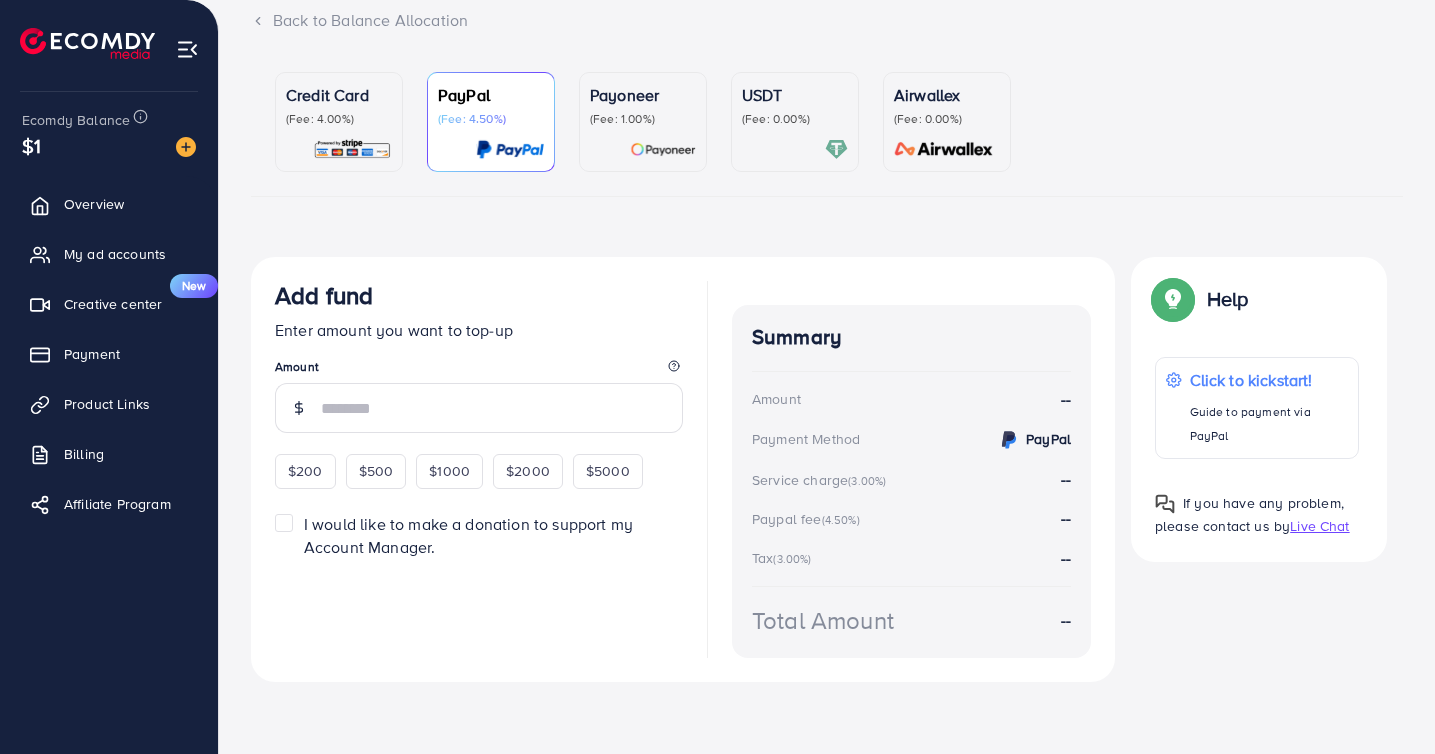 click on "Credit Card   (Fee: 4.00%)" at bounding box center [339, 122] 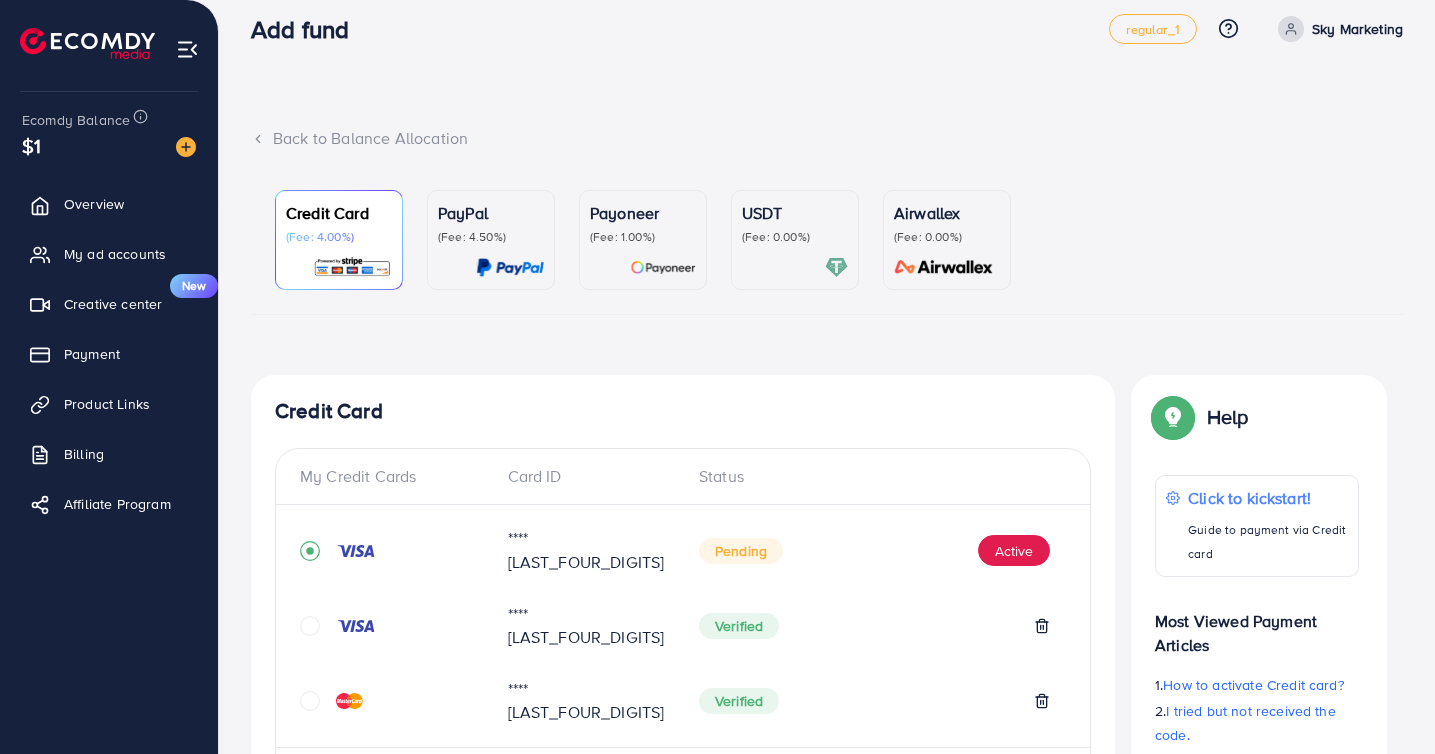 scroll, scrollTop: 0, scrollLeft: 0, axis: both 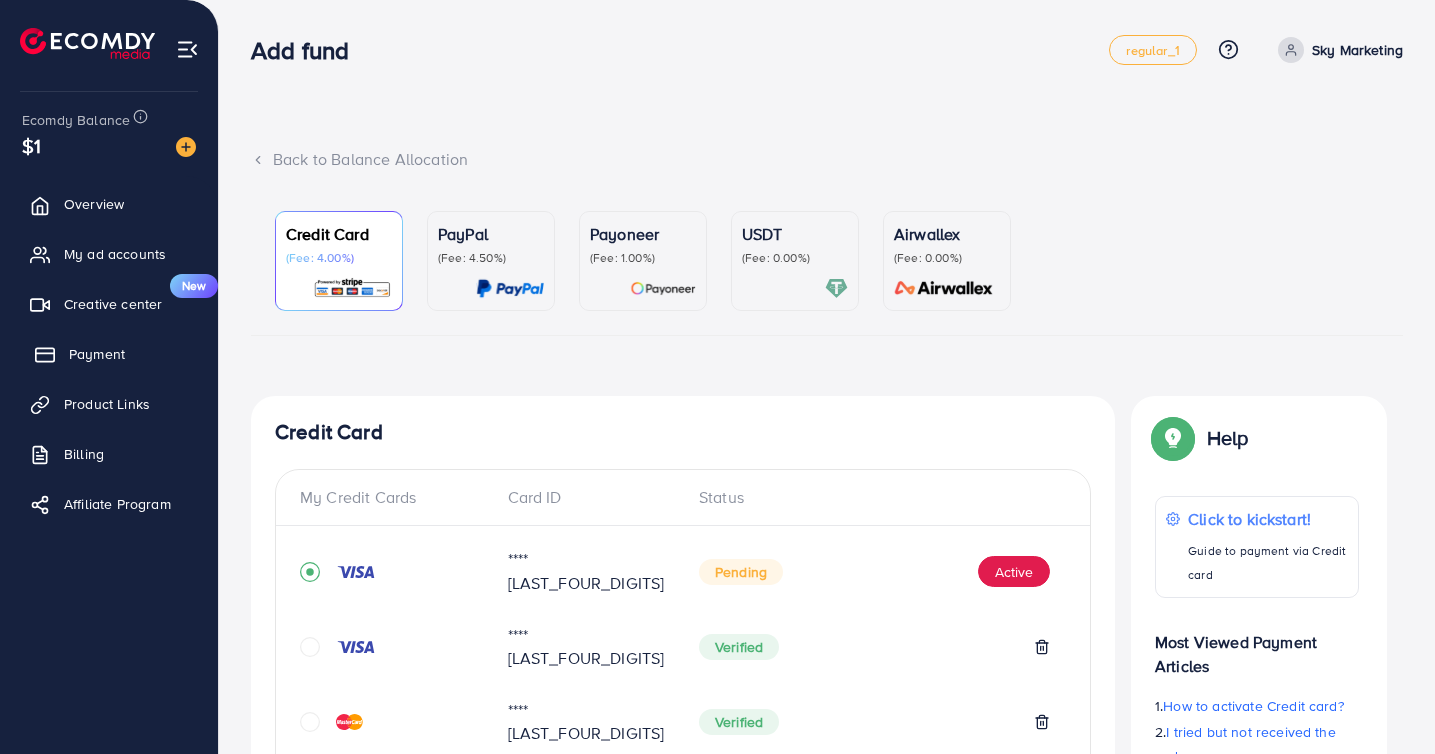 click on "Payment" at bounding box center (109, 354) 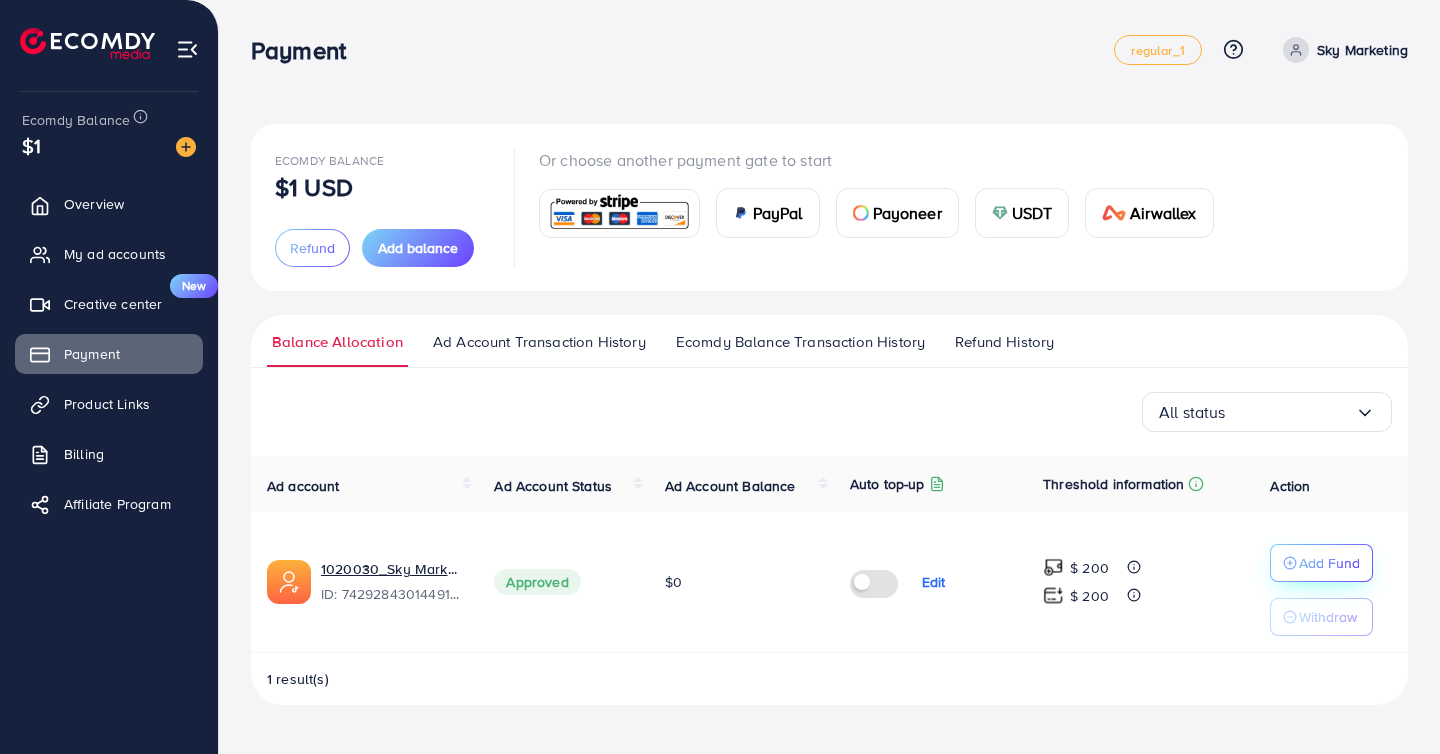 click on "Add Fund" at bounding box center (1329, 563) 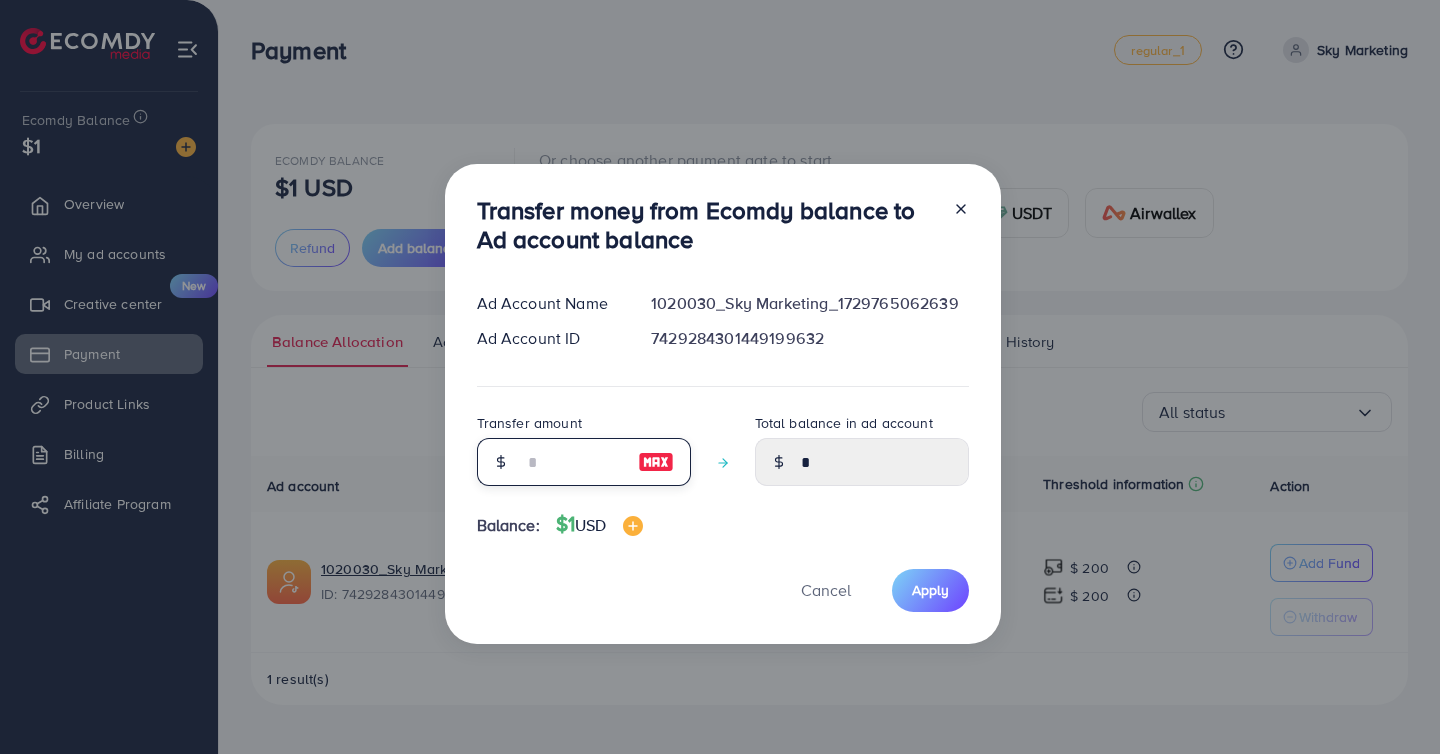 click at bounding box center (573, 462) 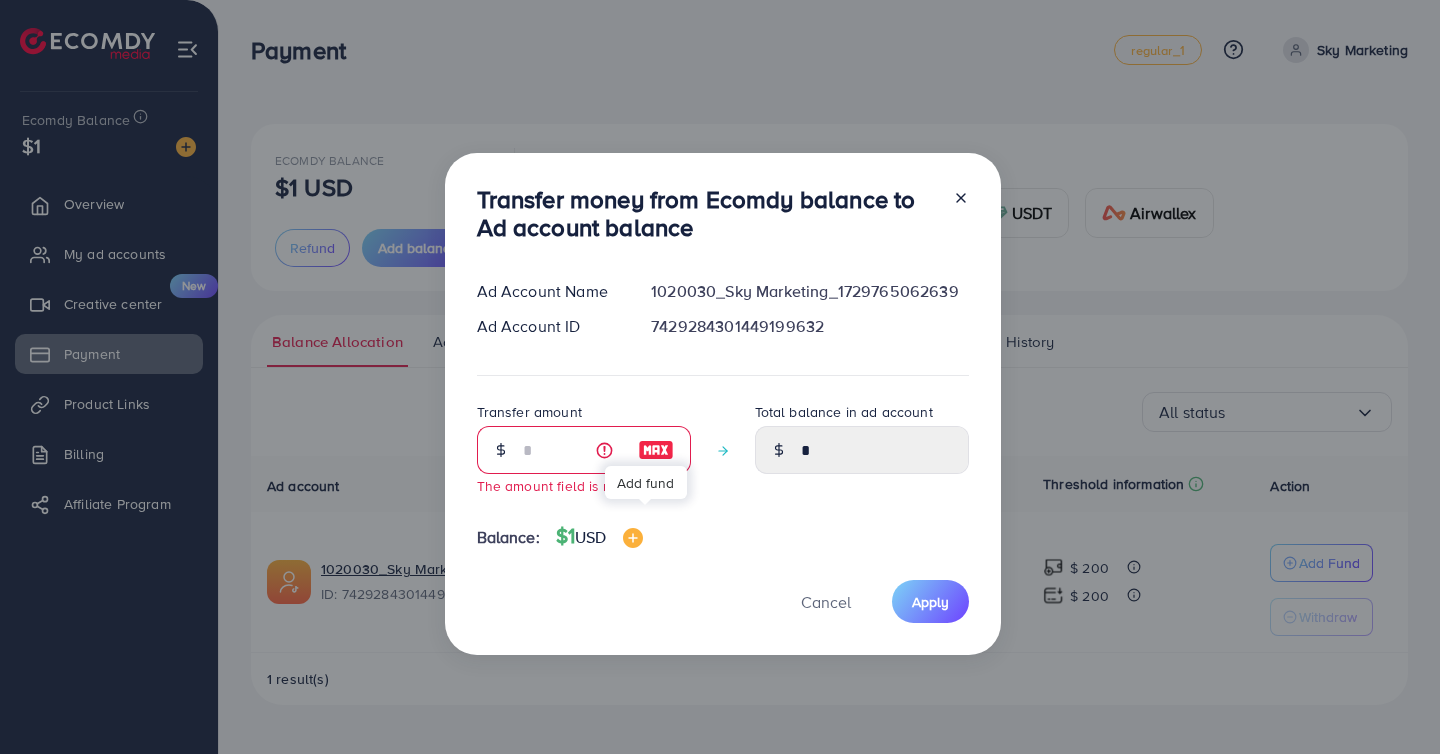 click at bounding box center [633, 538] 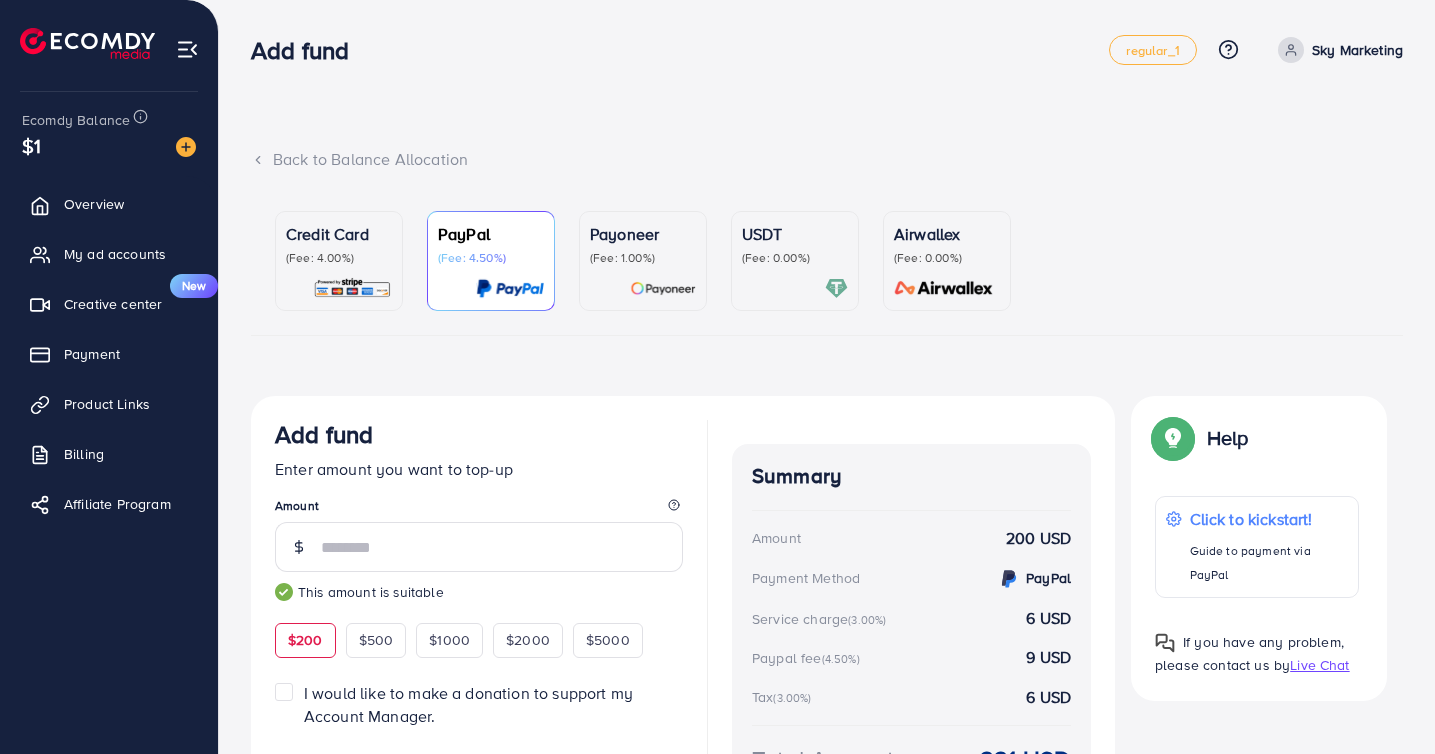 type on "***" 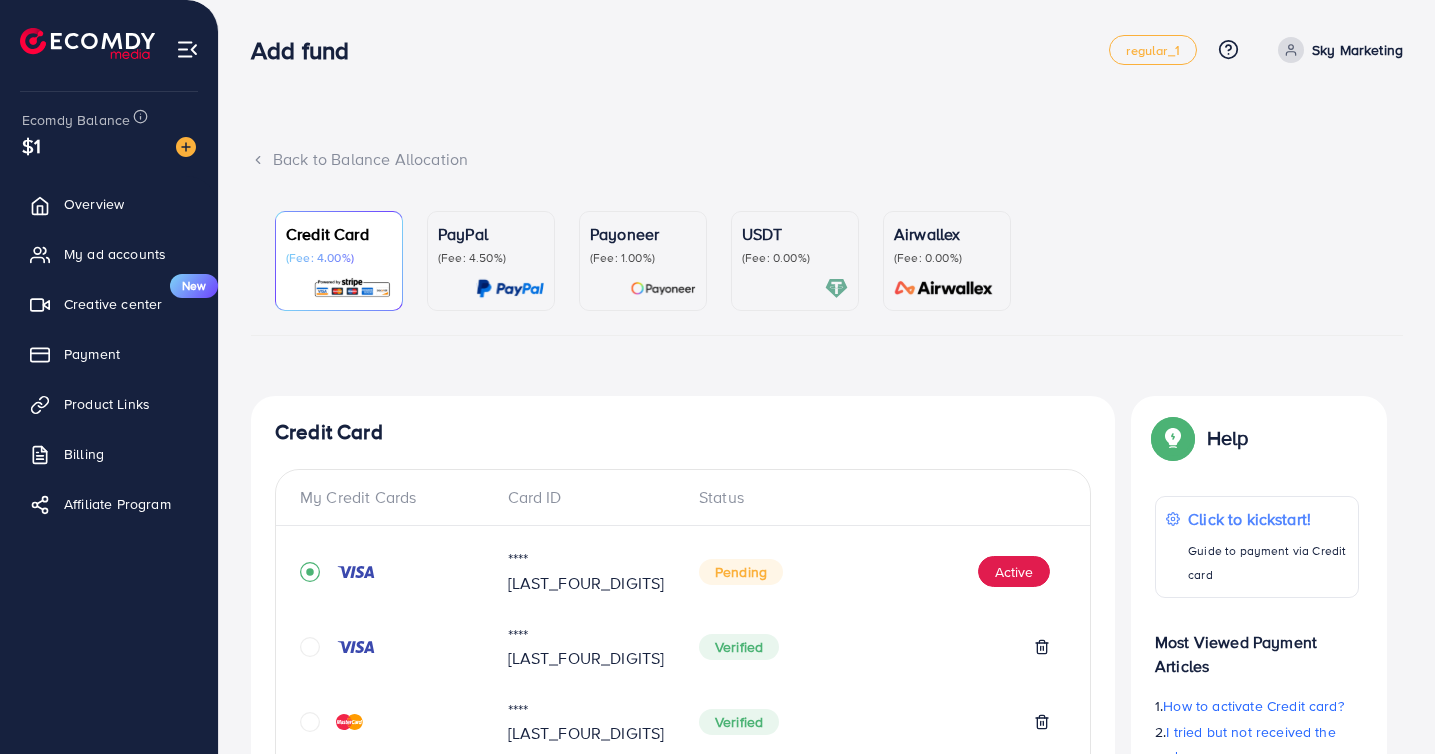 scroll, scrollTop: 149, scrollLeft: 0, axis: vertical 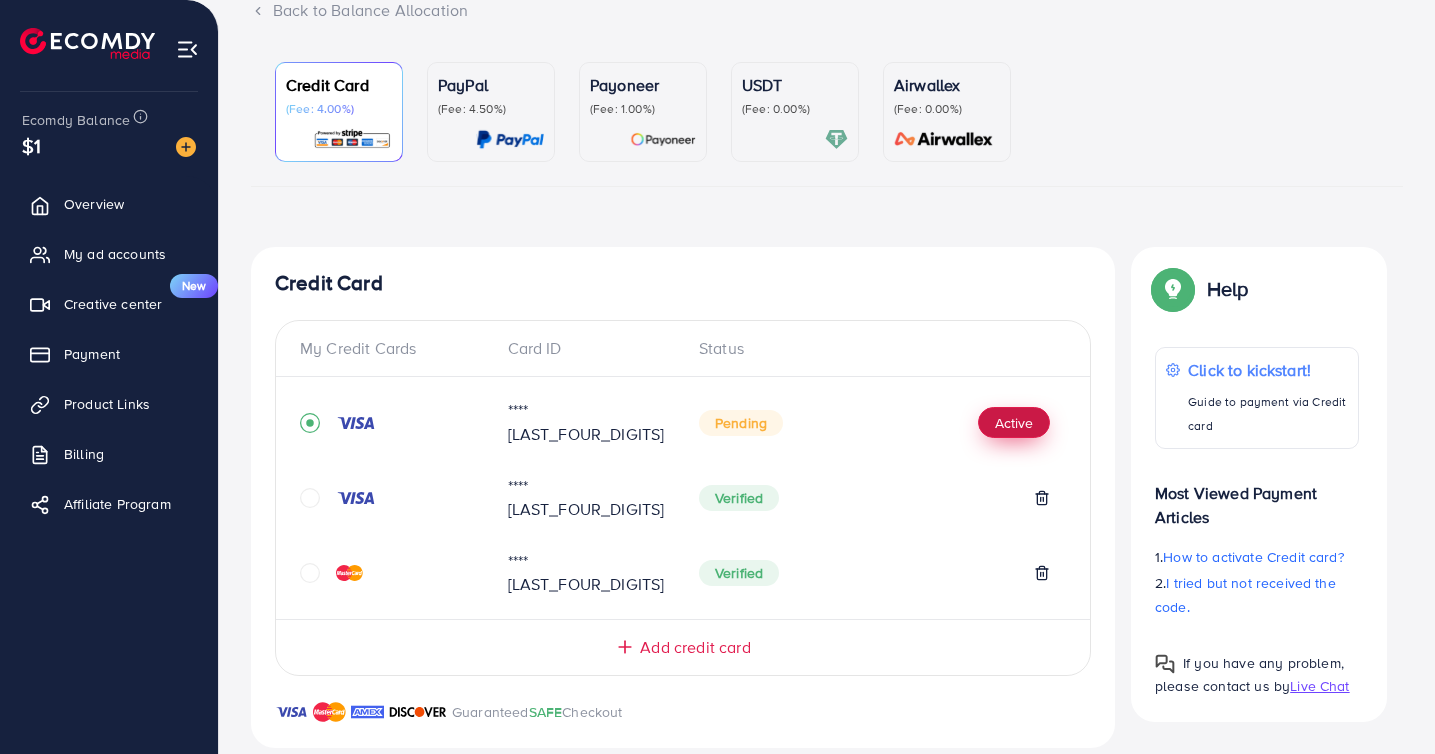 click on "Active" at bounding box center [1014, 423] 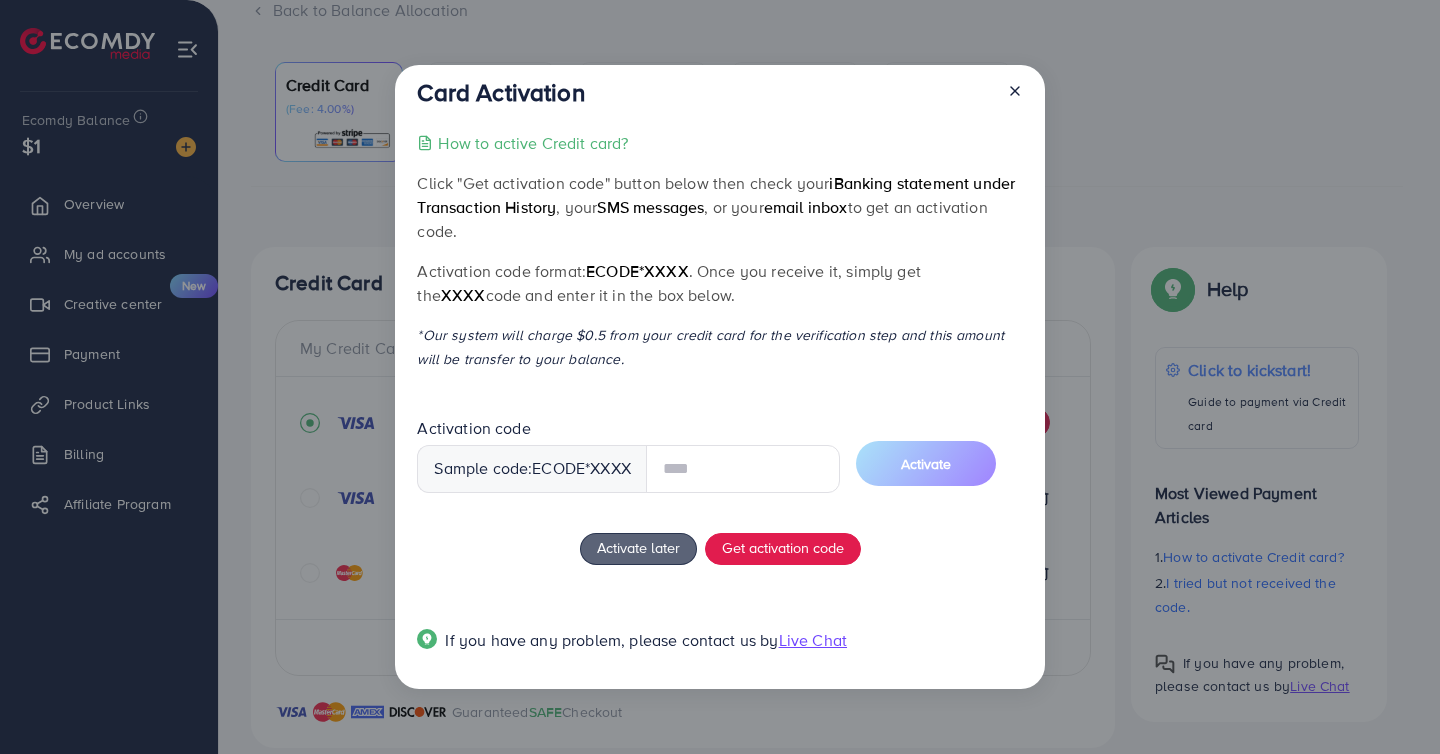 click at bounding box center [1007, 96] 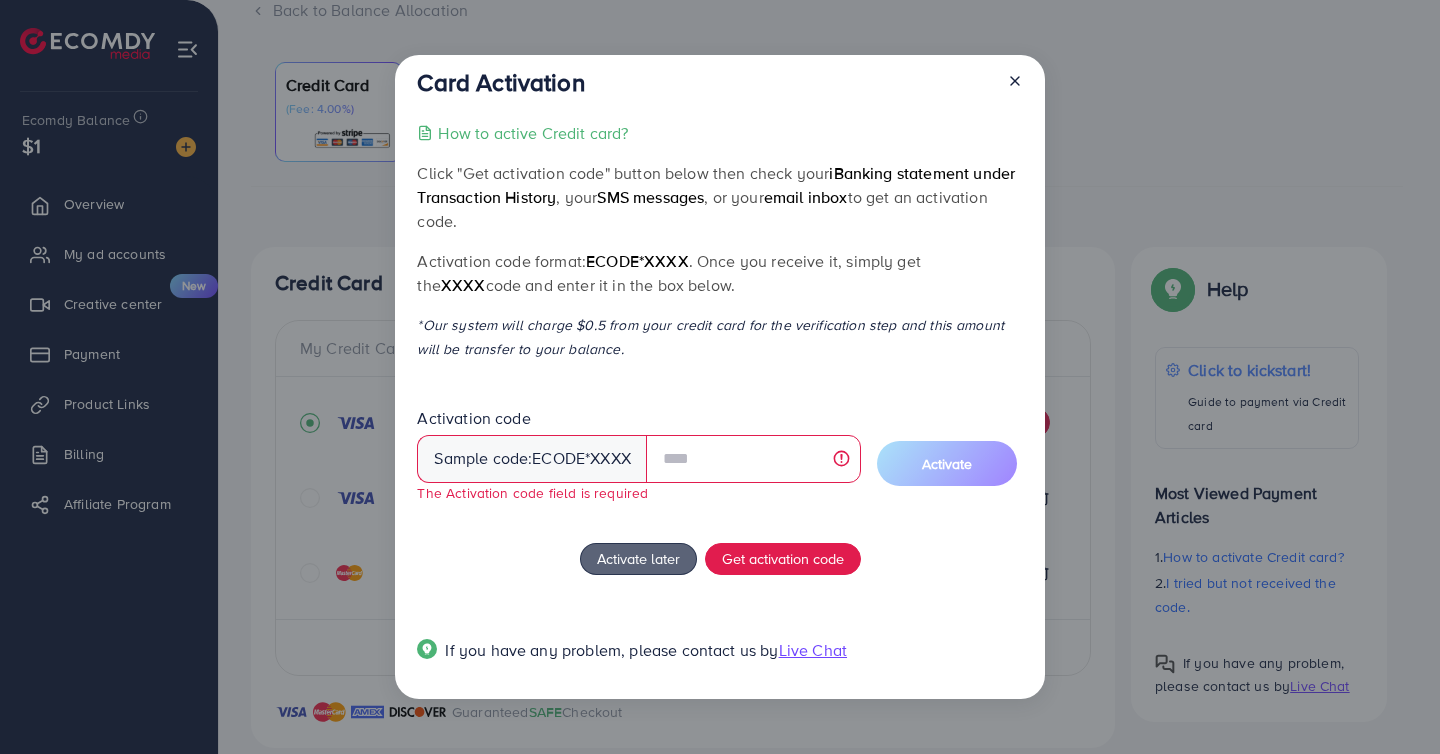 click 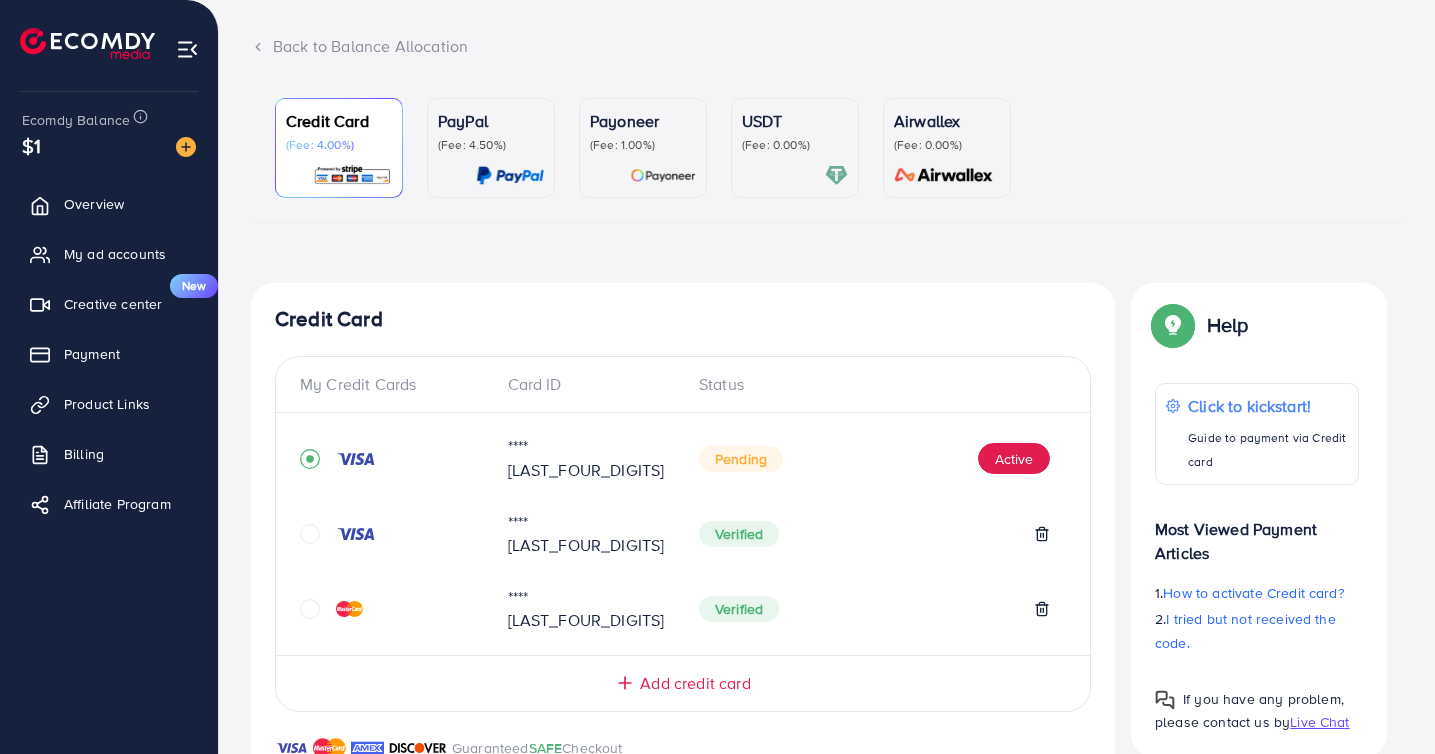 scroll, scrollTop: 116, scrollLeft: 0, axis: vertical 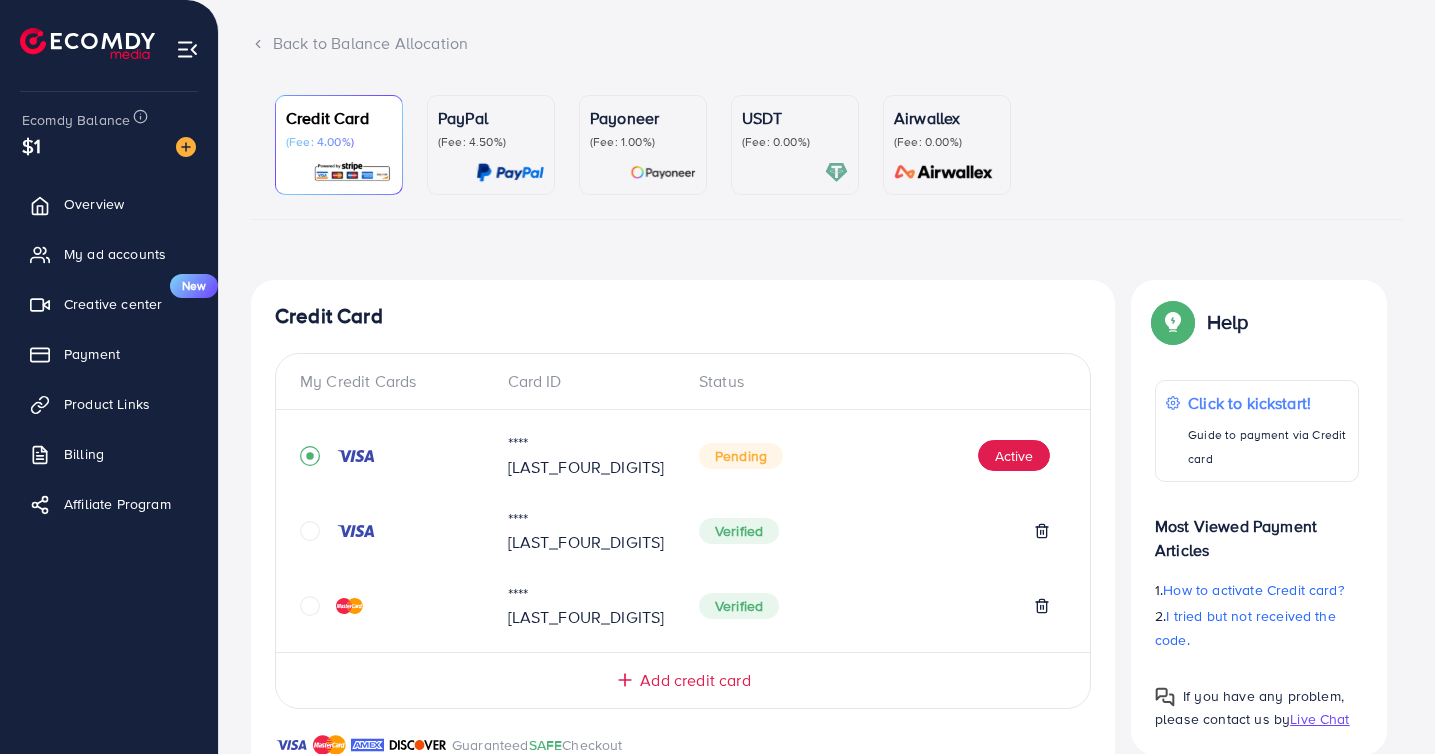click on "Back to Balance Allocation" at bounding box center (827, 43) 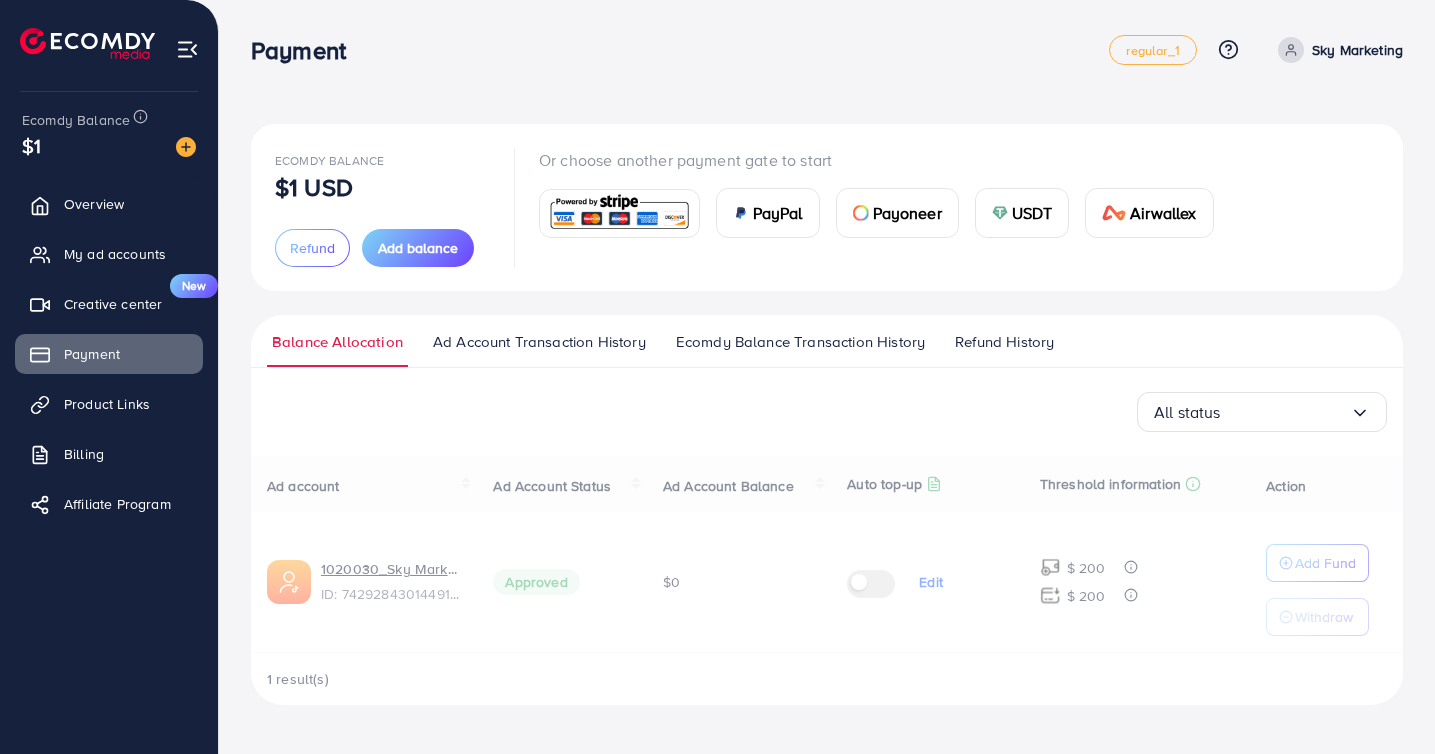 scroll, scrollTop: 0, scrollLeft: 0, axis: both 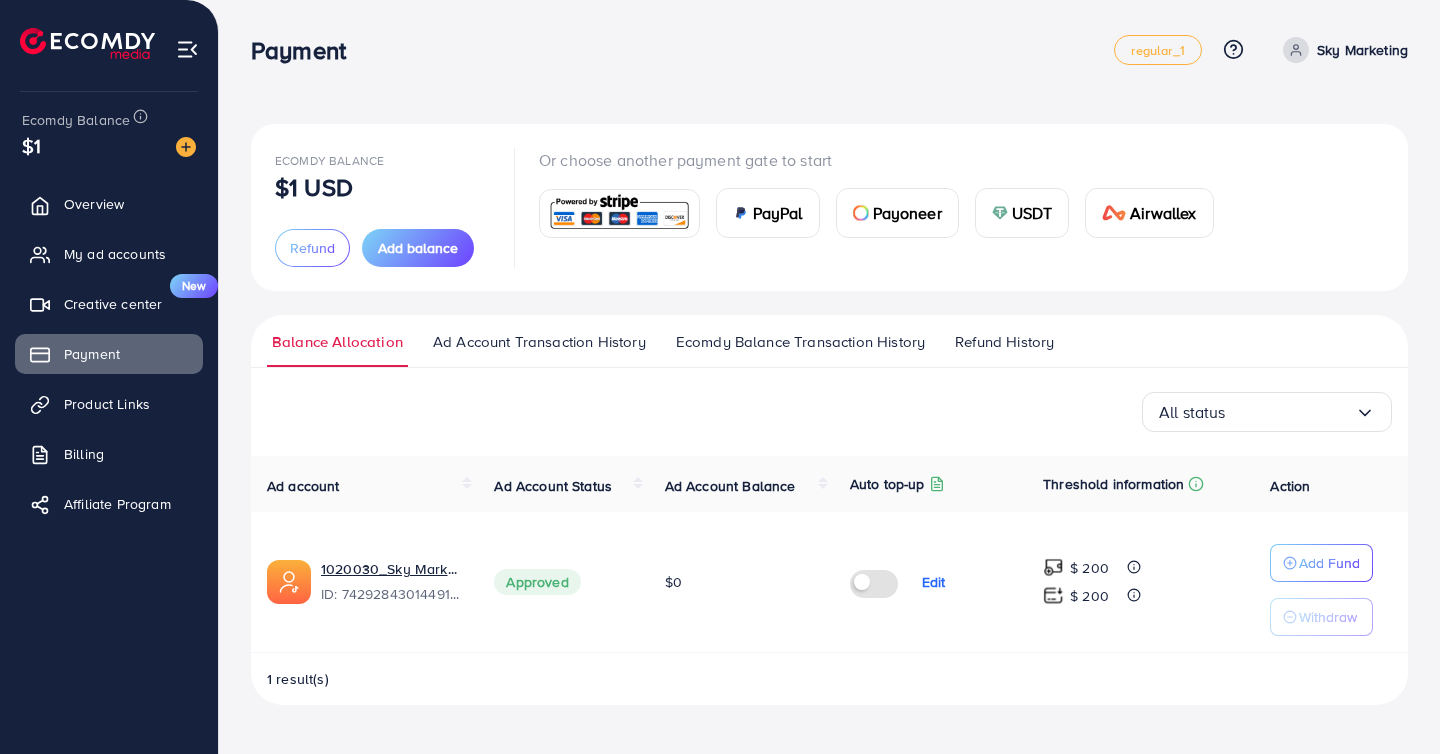 click on "Ecomdy Balance  $1 USD   Refund   Add balance   Or choose another payment gate to start   PayPal   Payoneer   USDT   Airwallex" at bounding box center (829, 207) 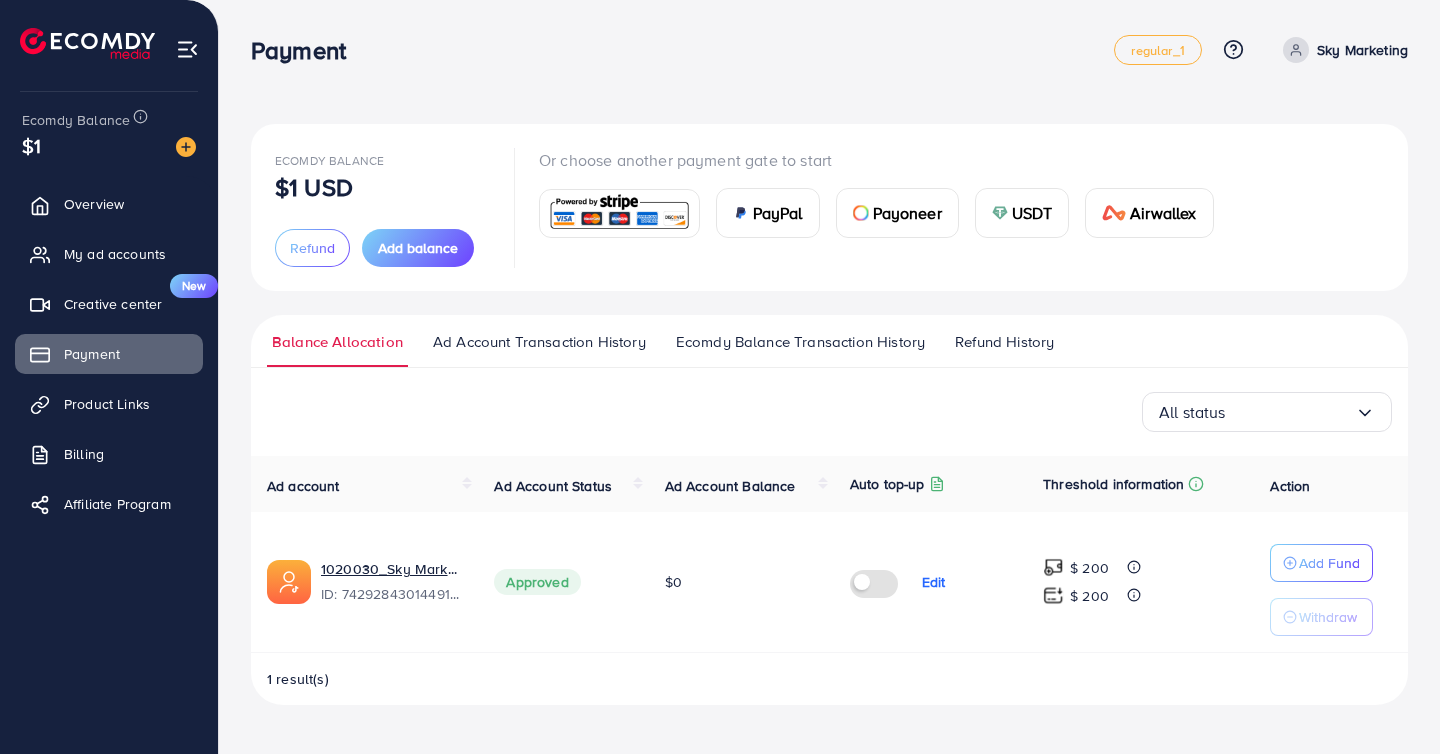 click on "Ecomdy Balance  $1 USD   Refund   Add balance   Or choose another payment gate to start   PayPal   Payoneer   USDT   Airwallex   Refund request form   Please choose the same payment method as the one you used to deposit.   Requested amount  * $  Max   Refund reason  *           Loading...      Detail reason  *  Receiving method  *           Loading...      I have read and accepted the  terms of service  Cancel   Next  Balance Allocation  Ad Account Transaction History   Ecomdy Balance Transaction History  Refund History
All status
Loading...                   Ad account Ad Account Status Ad Account Balance Auto top-up Threshold information Action            1020030_[NAME]_[NUMBER]  ID: 7429284301449199632  Approved   $0   Edit   $ 200   $ 200   Add Fund   Withdraw          1 result(s)
All status
Loading...     Select transaction date               Transaction Date Ad Account Transaction type Transfer Status Amount" at bounding box center (829, 368) 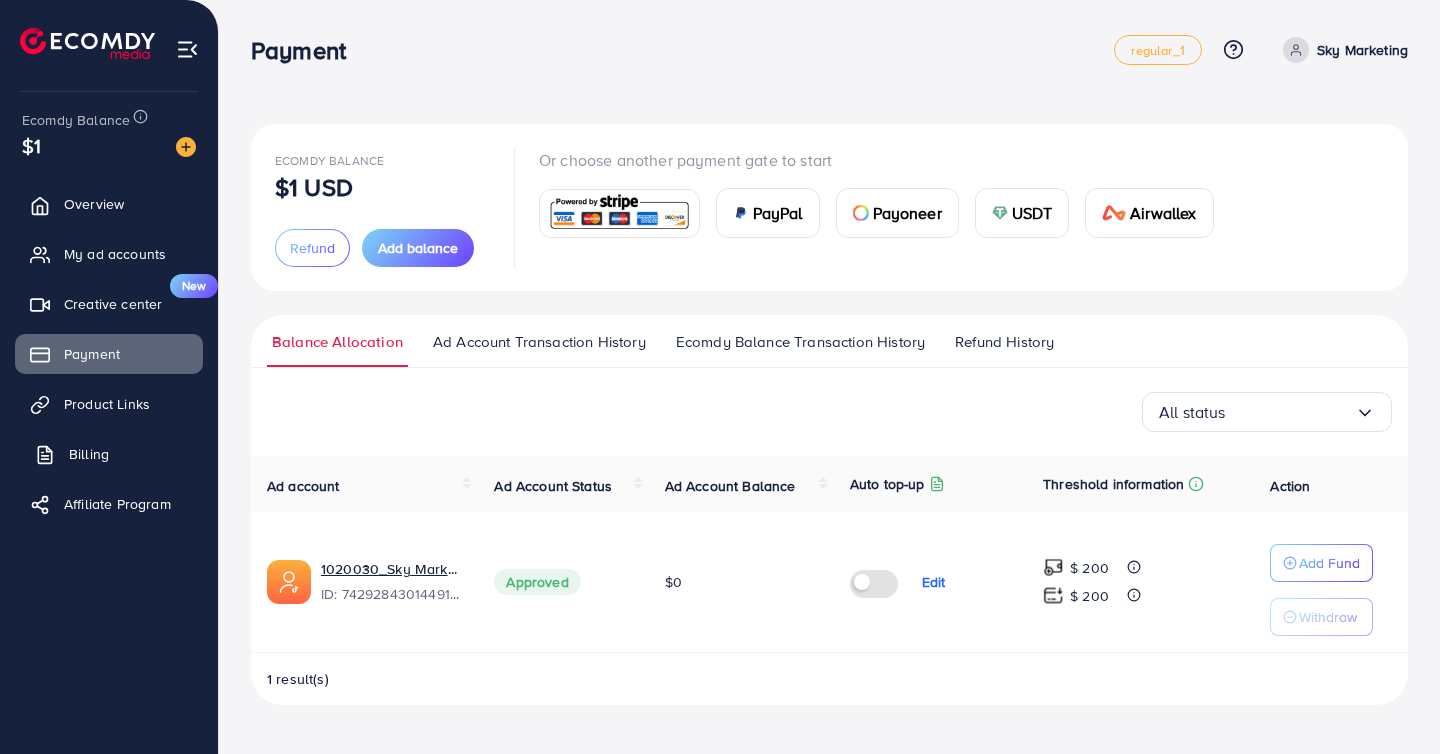 click on "Billing" at bounding box center [109, 454] 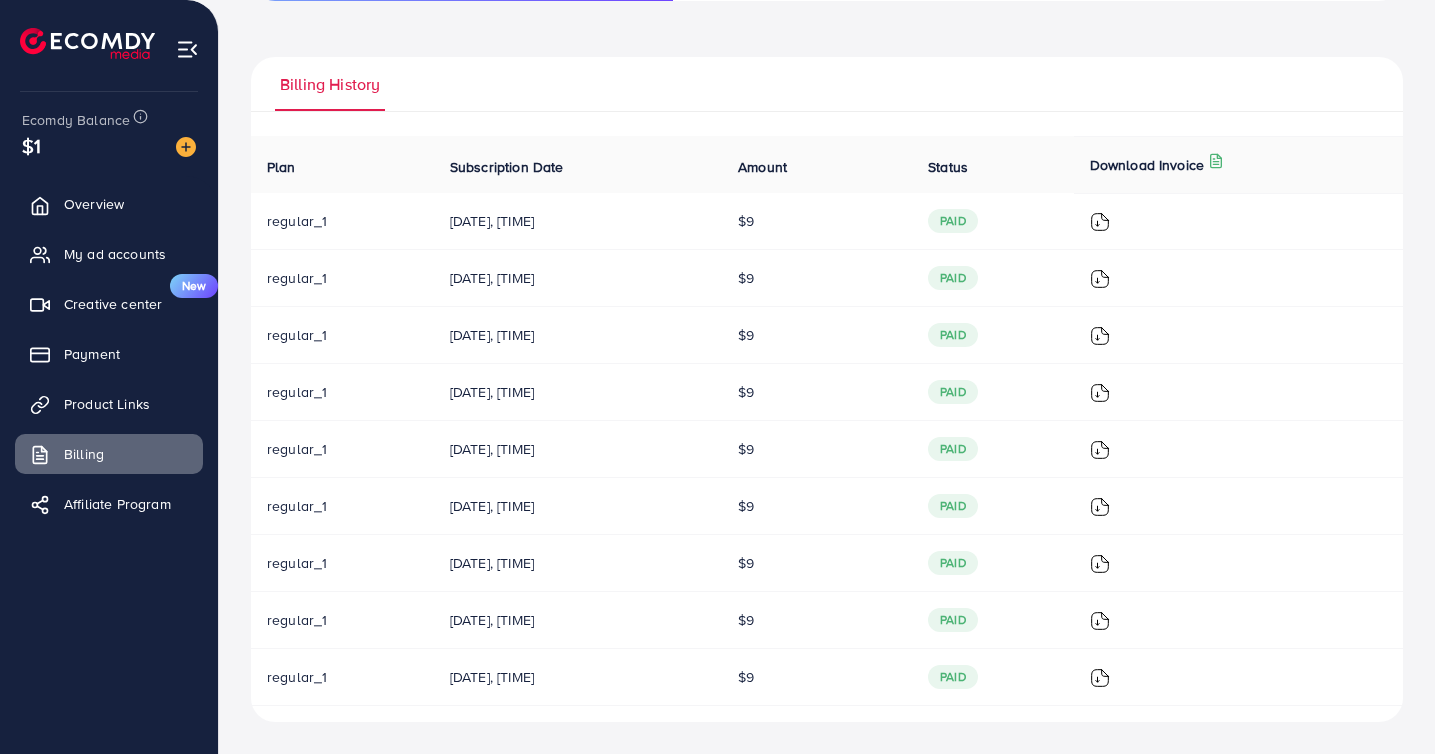 scroll, scrollTop: 0, scrollLeft: 0, axis: both 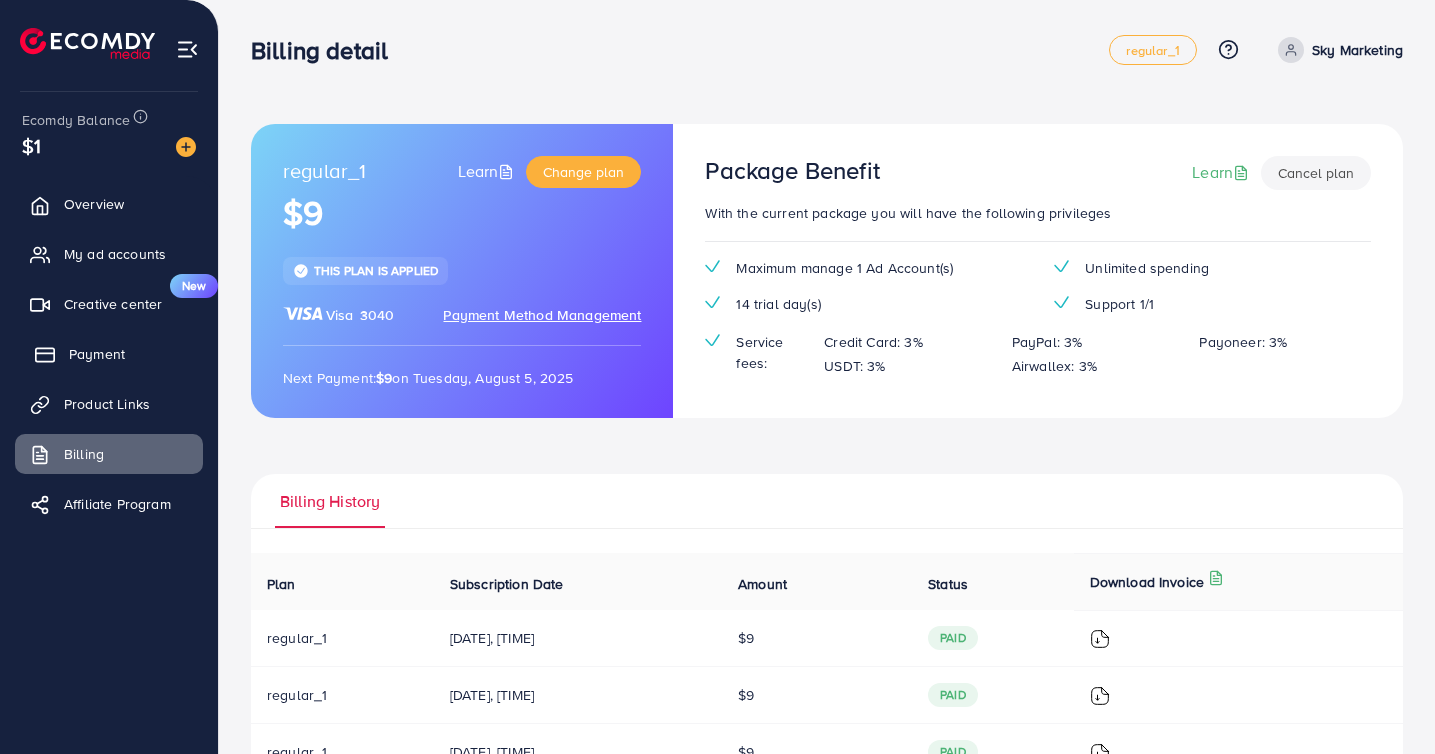 click on "Payment" at bounding box center [97, 354] 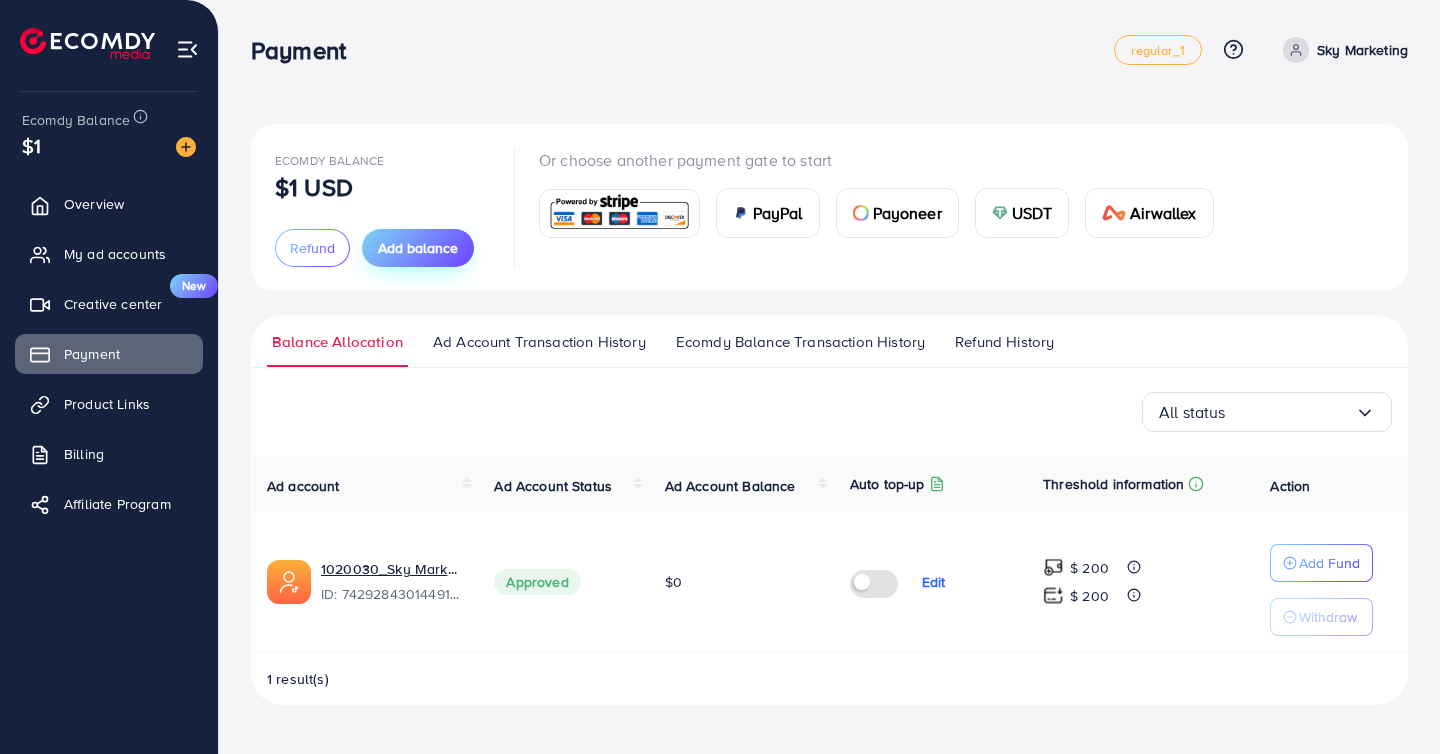 click on "Add balance" at bounding box center (418, 248) 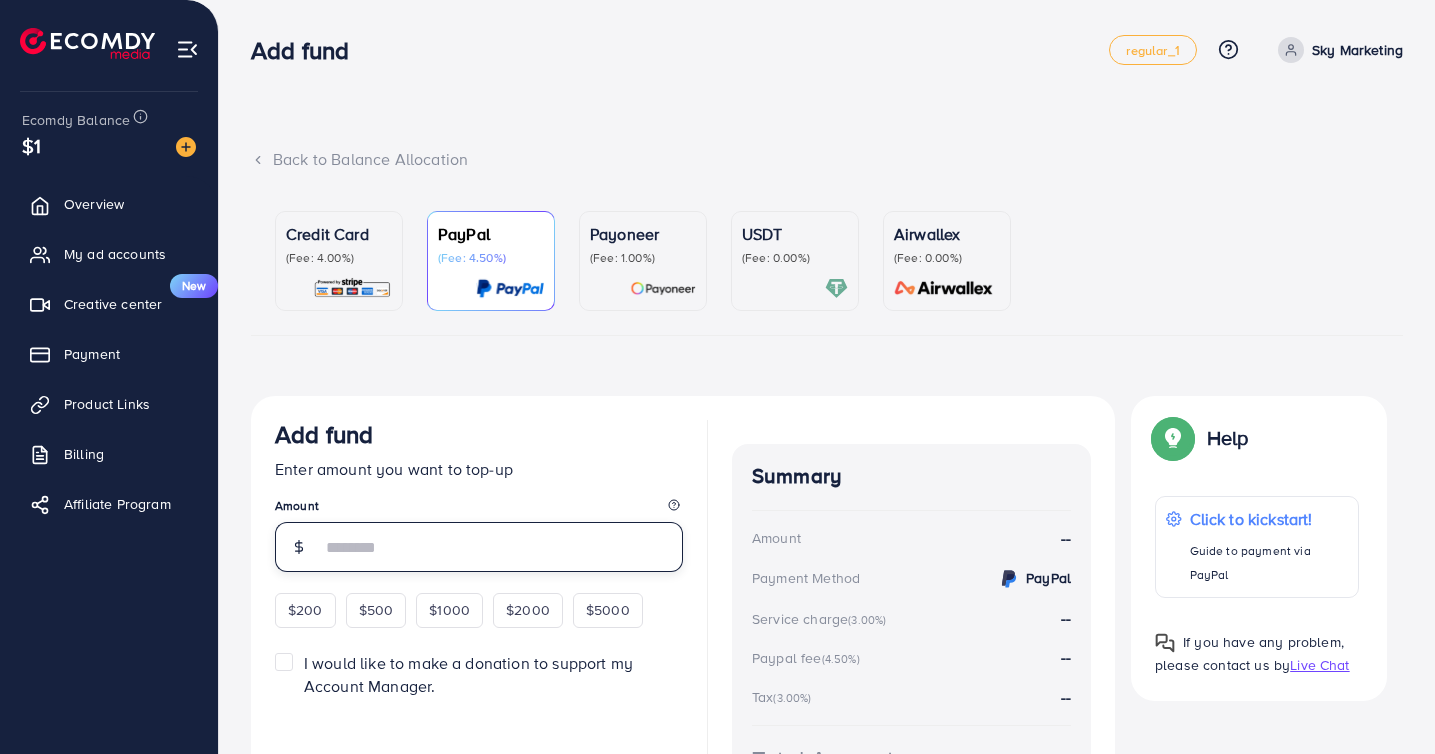 click at bounding box center (502, 547) 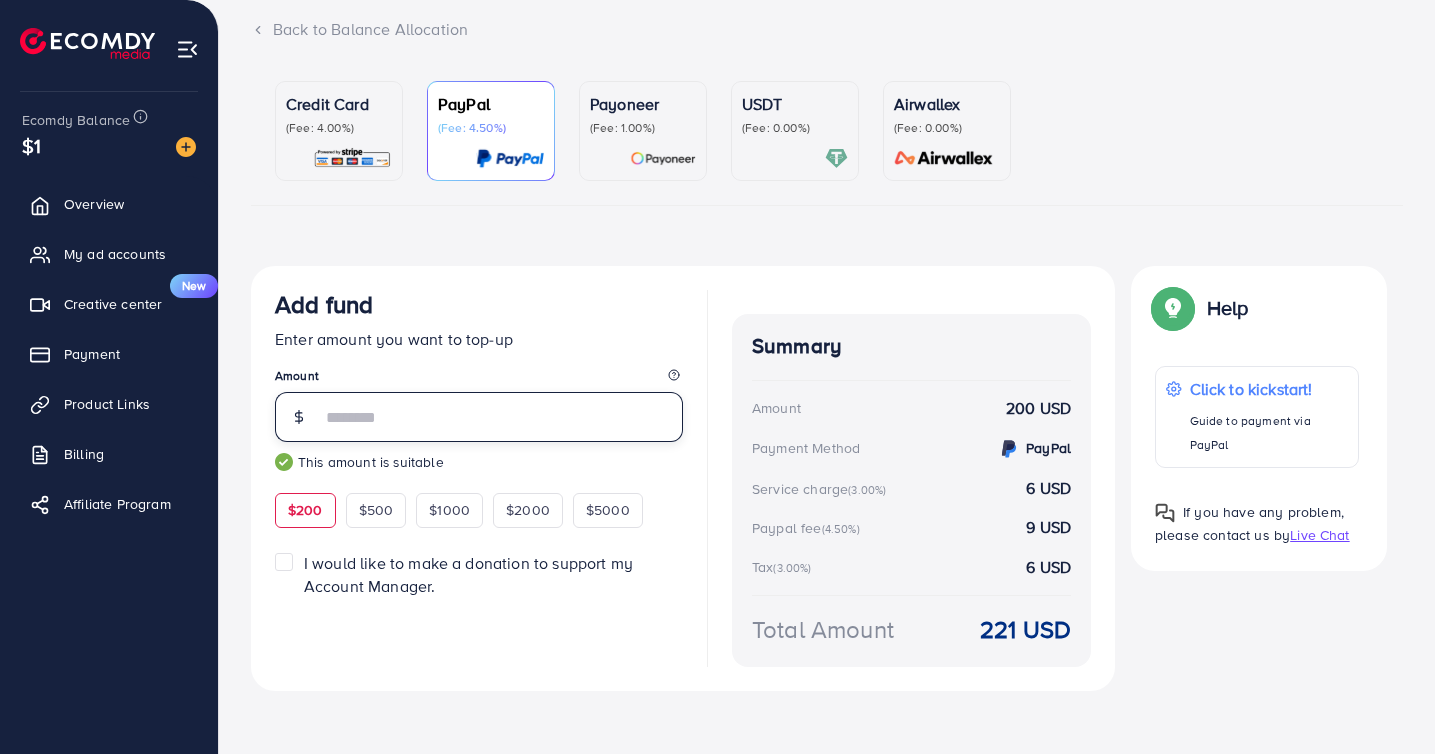 scroll, scrollTop: 137, scrollLeft: 0, axis: vertical 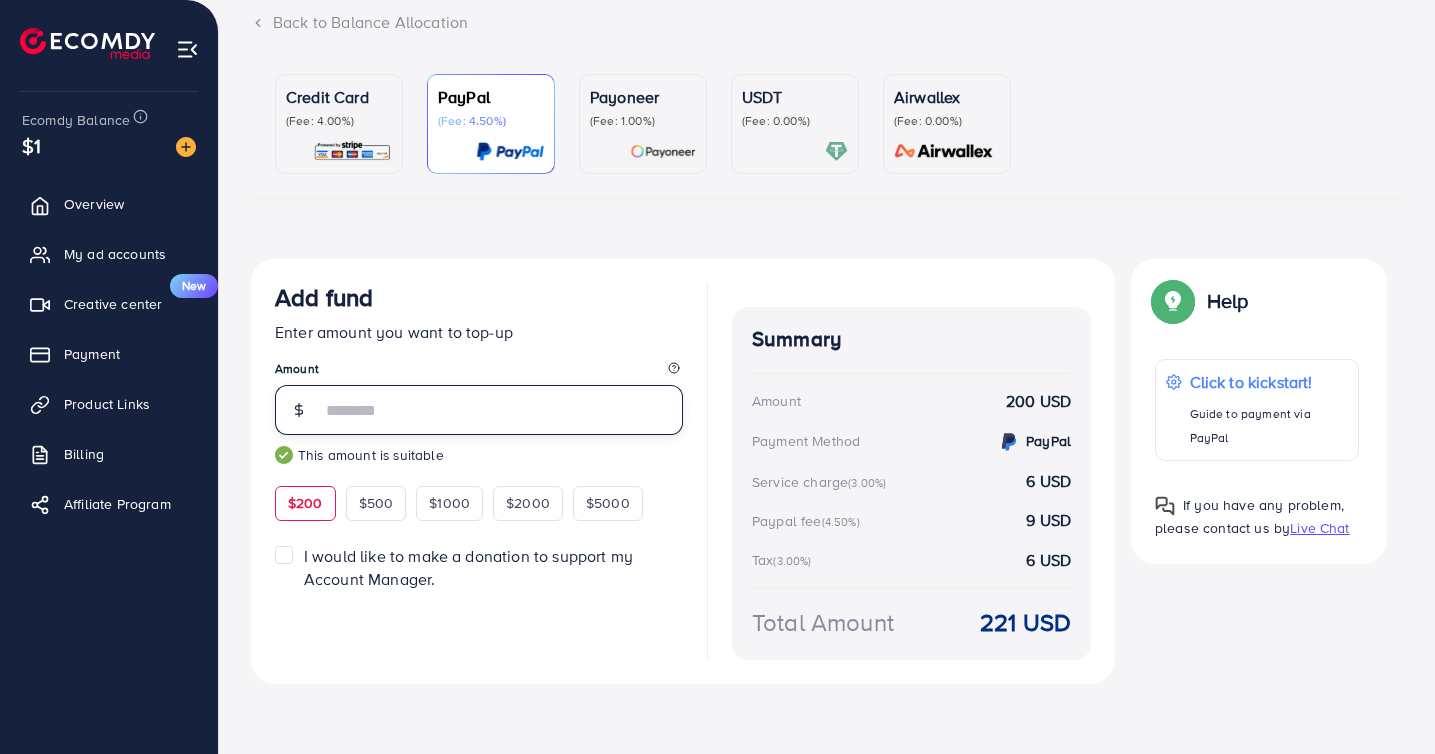 type on "***" 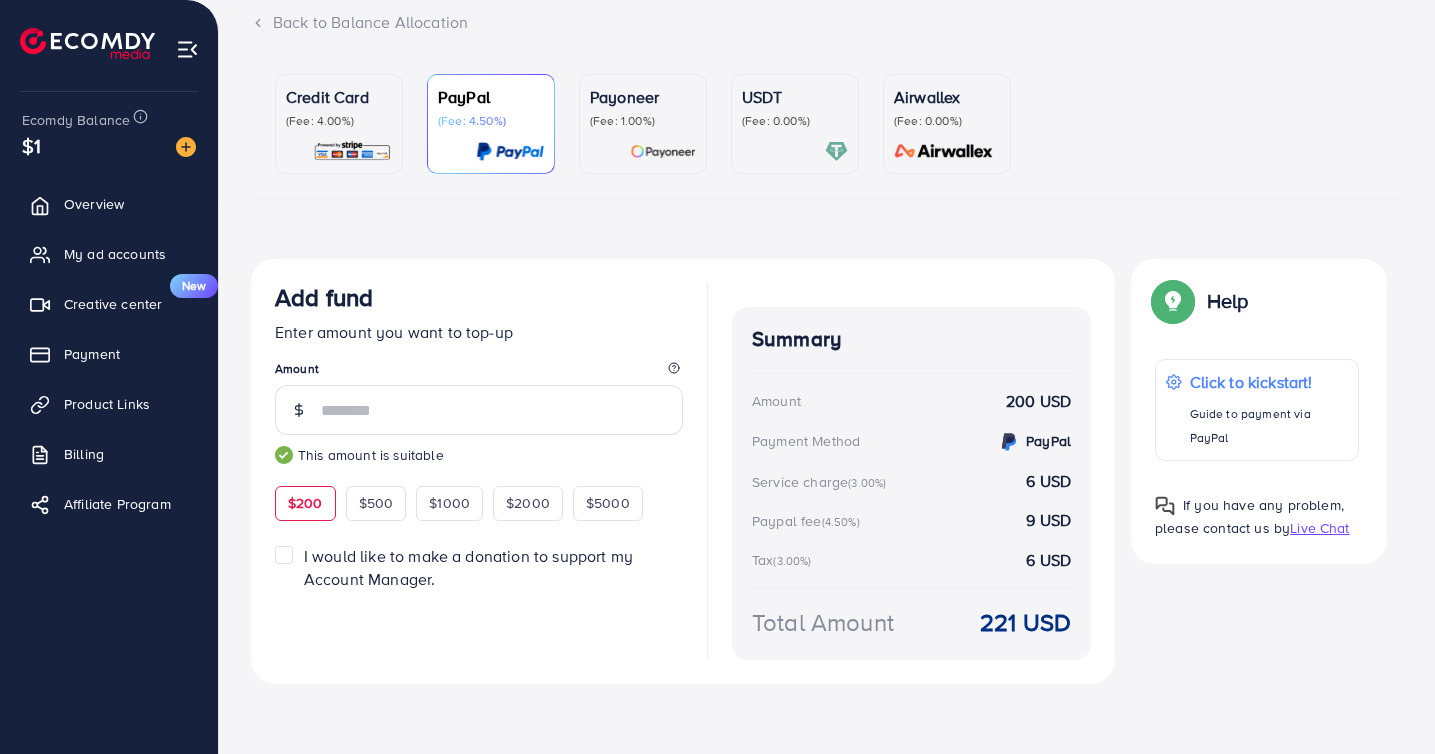 click on "(Fee: 4.00%)" at bounding box center [339, 121] 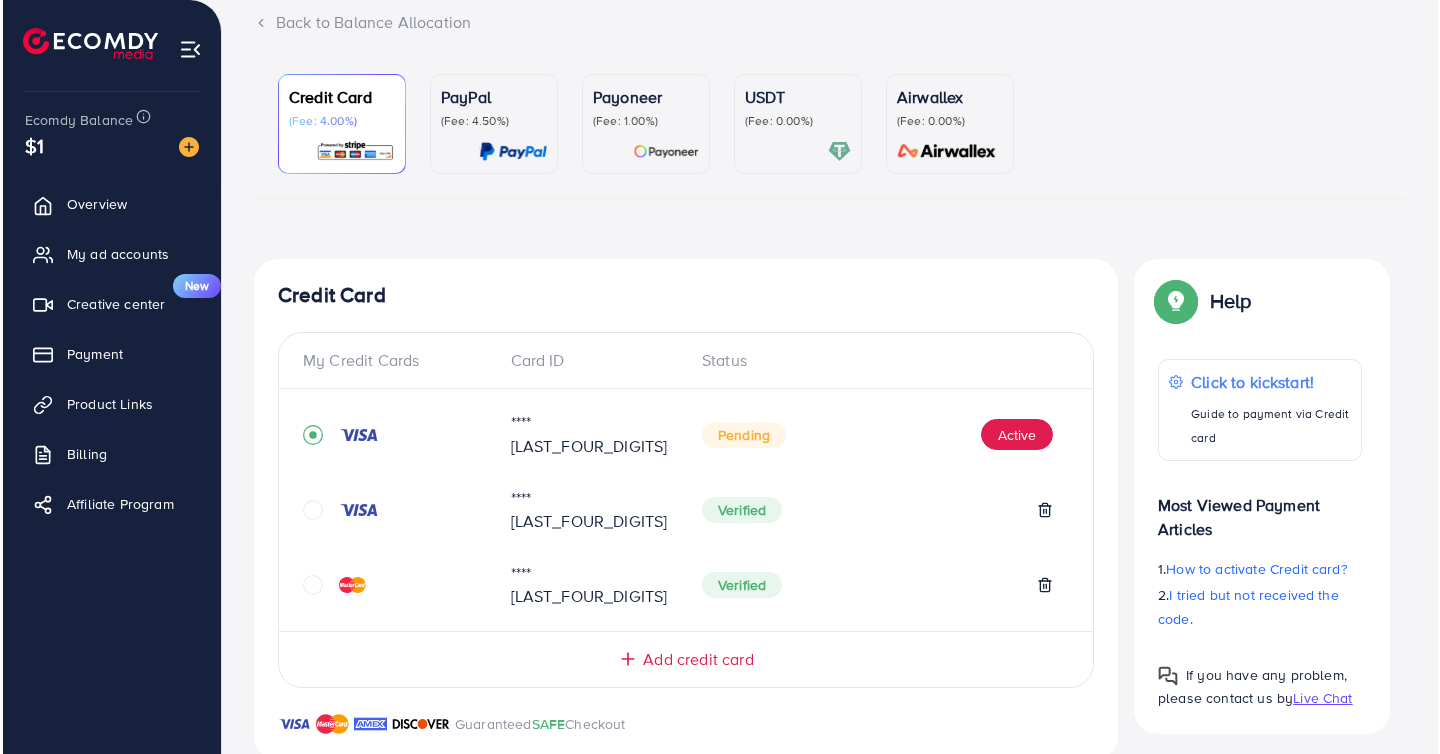 scroll, scrollTop: 149, scrollLeft: 0, axis: vertical 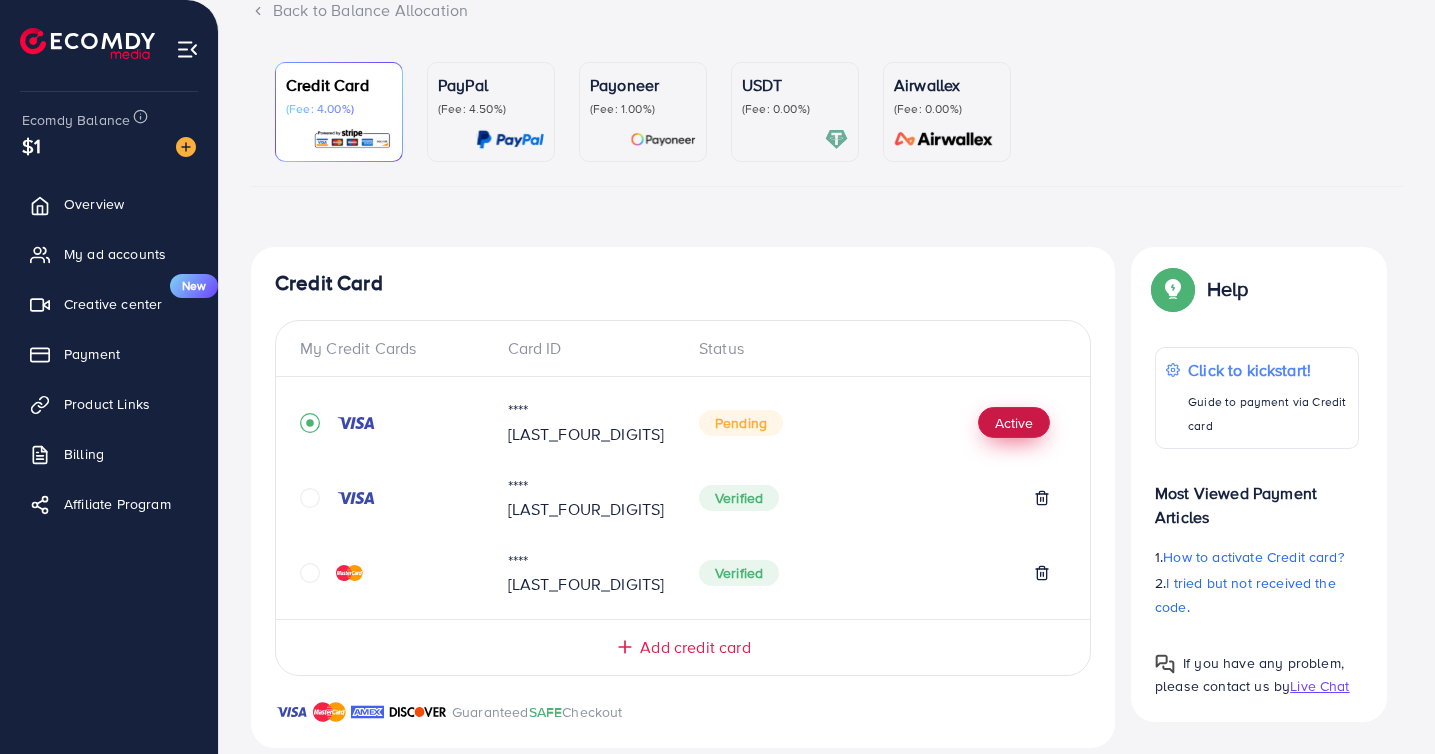 click on "Active" at bounding box center (1014, 423) 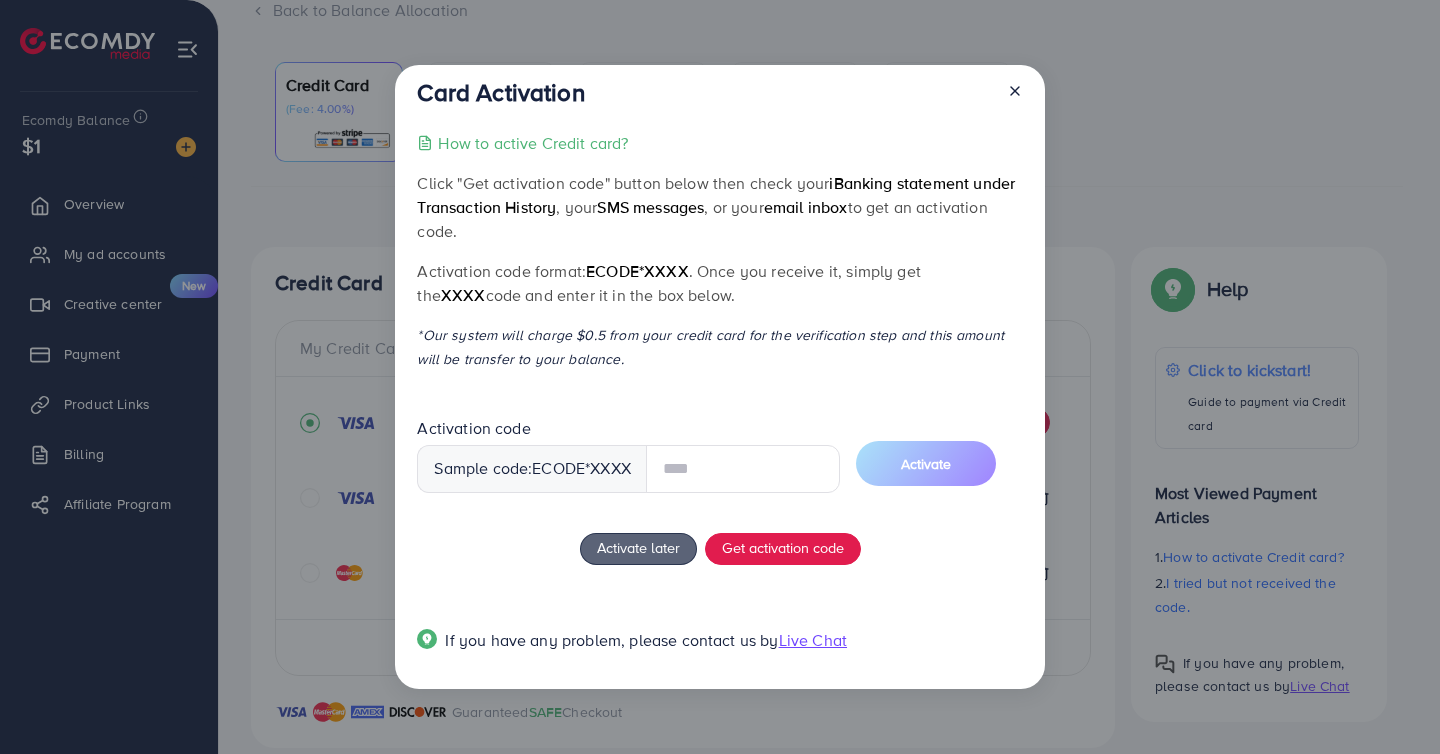 click at bounding box center (743, 469) 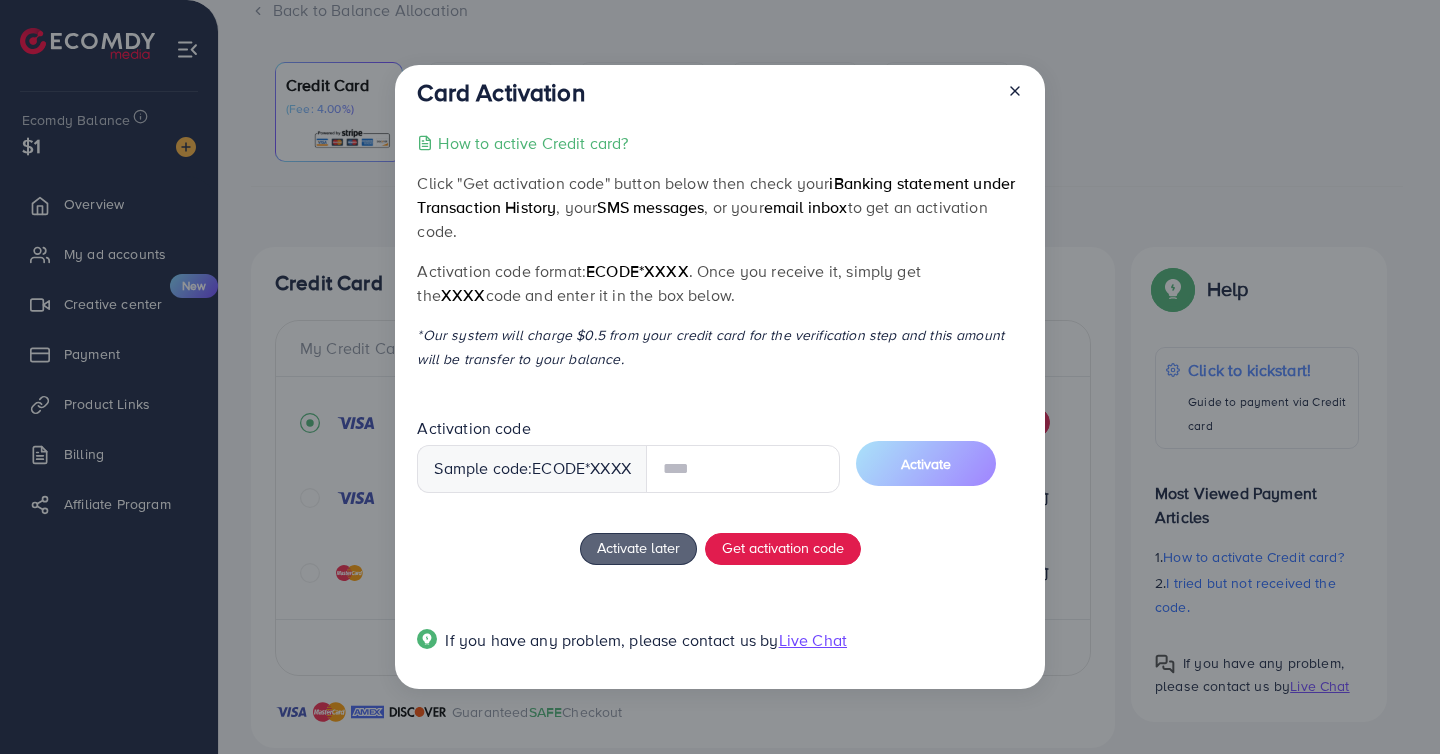 click on "Live Chat" at bounding box center [813, 640] 